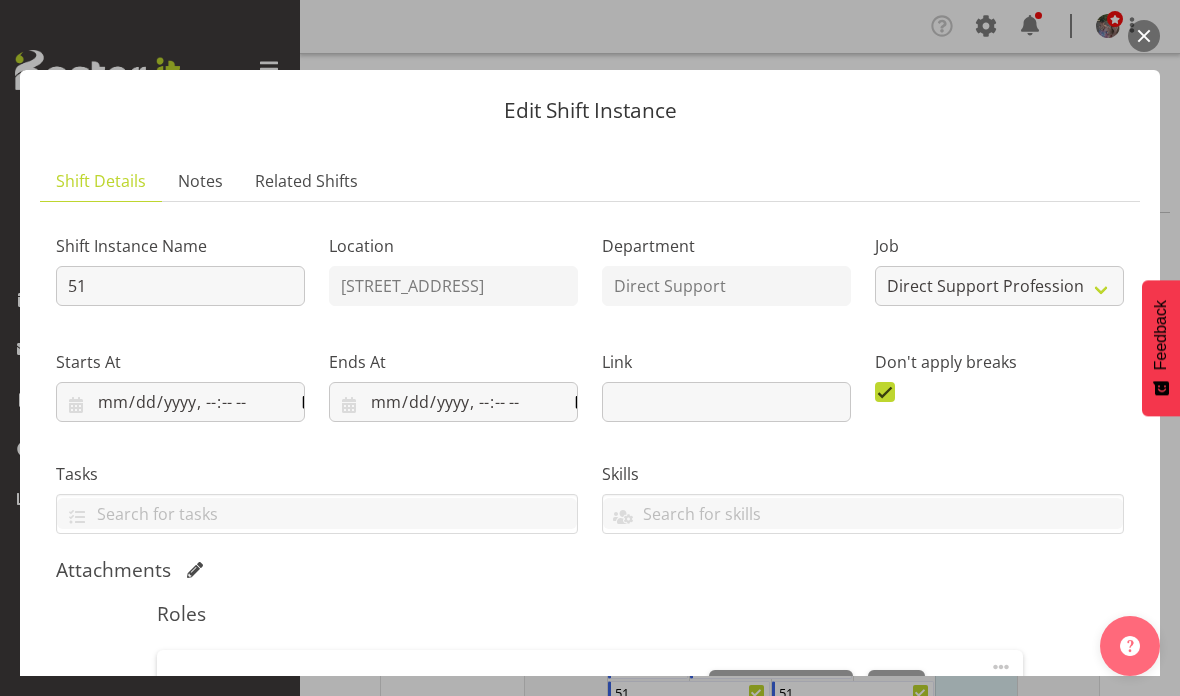 select on "4112" 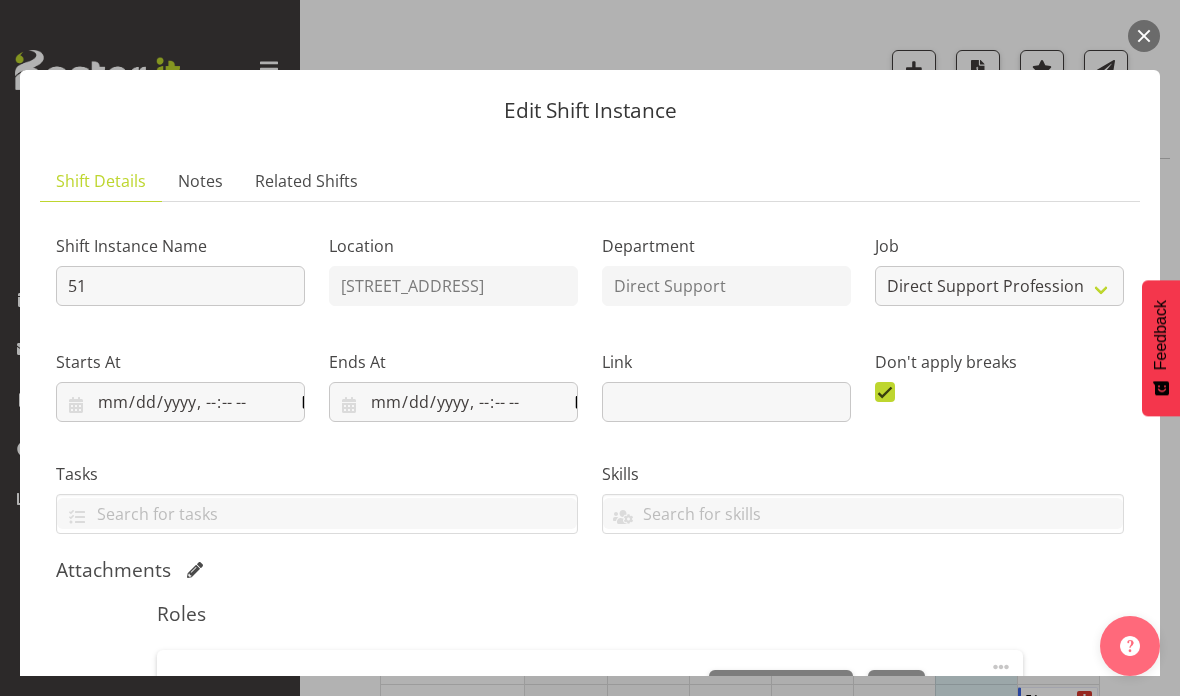 scroll, scrollTop: 659, scrollLeft: 0, axis: vertical 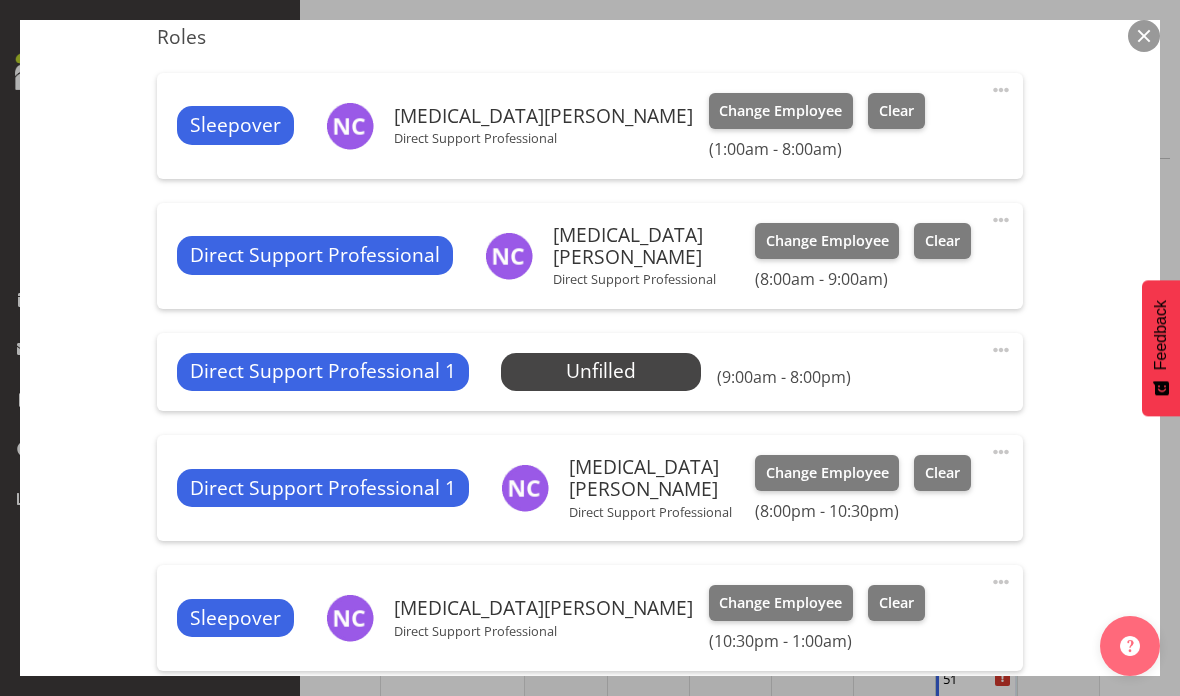 click at bounding box center [1144, 36] 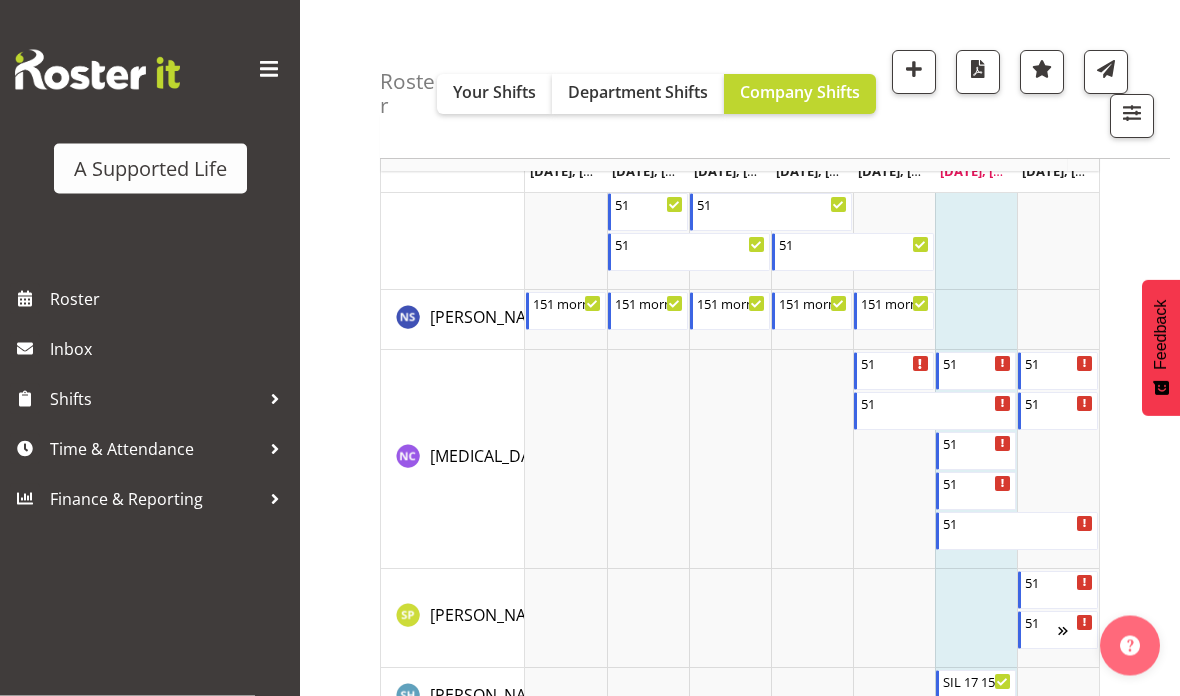 scroll, scrollTop: 448, scrollLeft: 0, axis: vertical 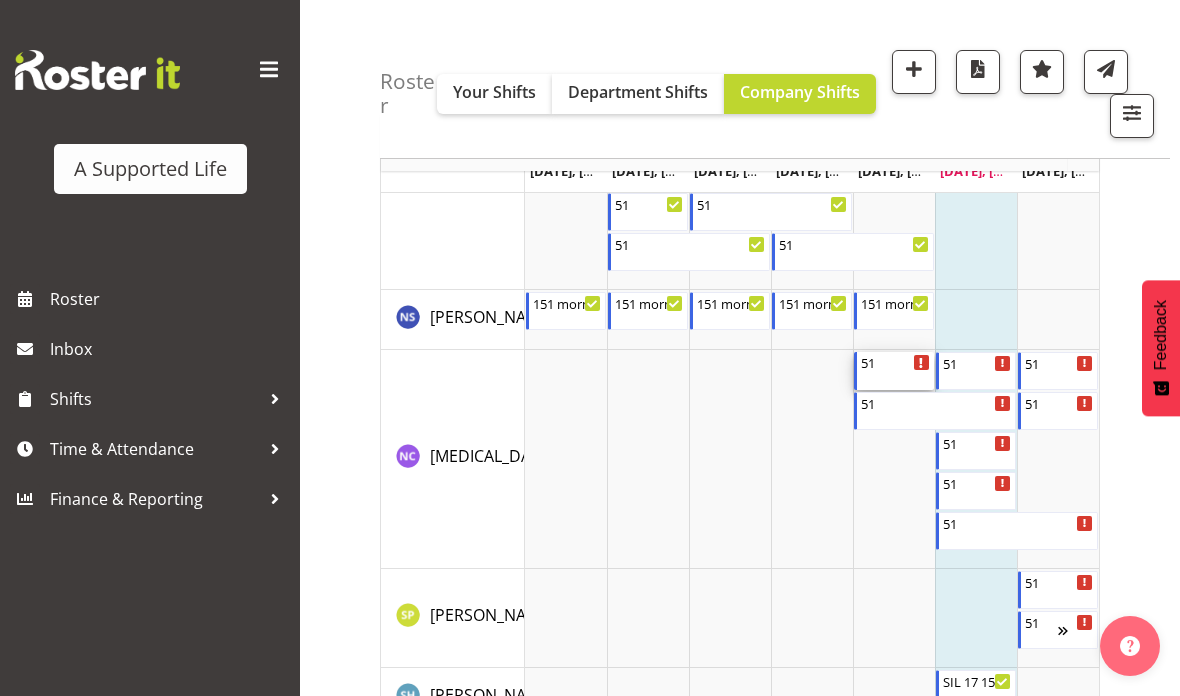 click on "51" at bounding box center [895, 362] 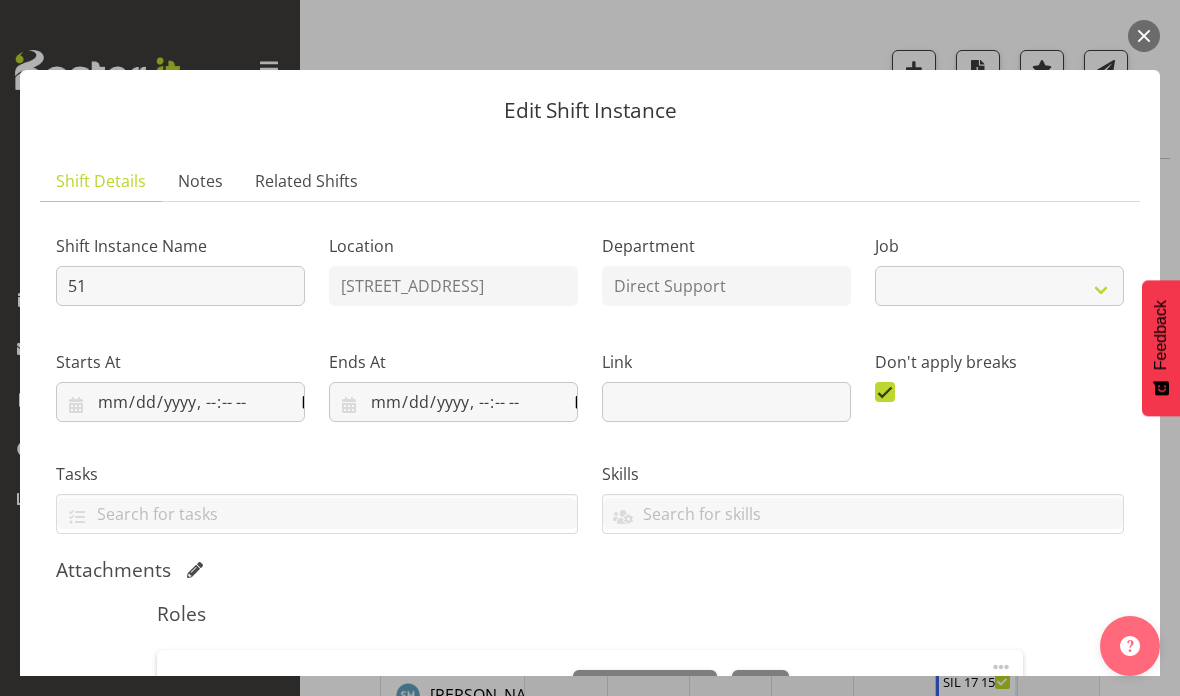 select on "4112" 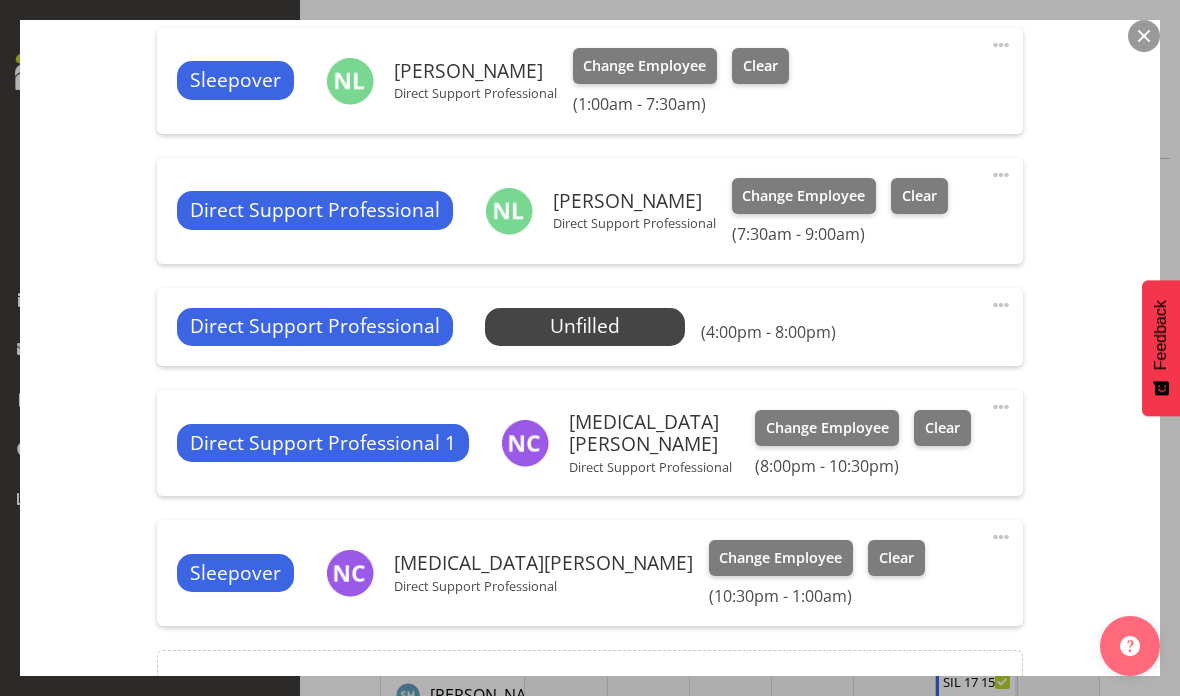 scroll, scrollTop: 620, scrollLeft: 0, axis: vertical 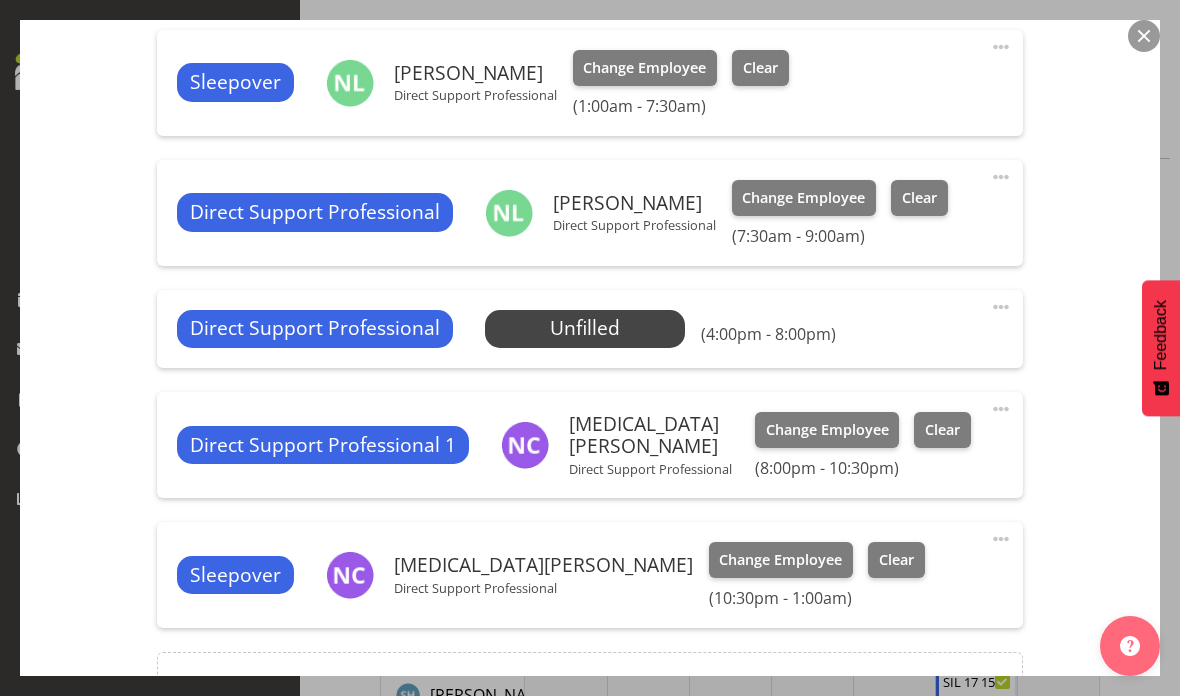 click at bounding box center (1144, 36) 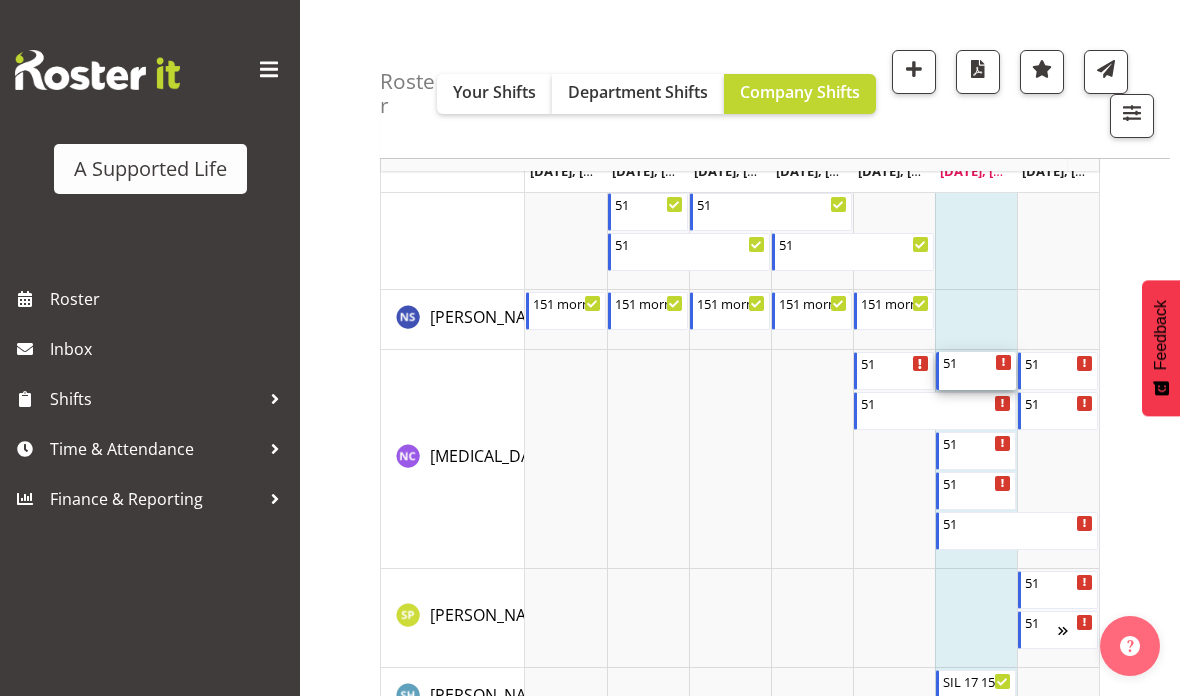 click on "51" at bounding box center [977, 362] 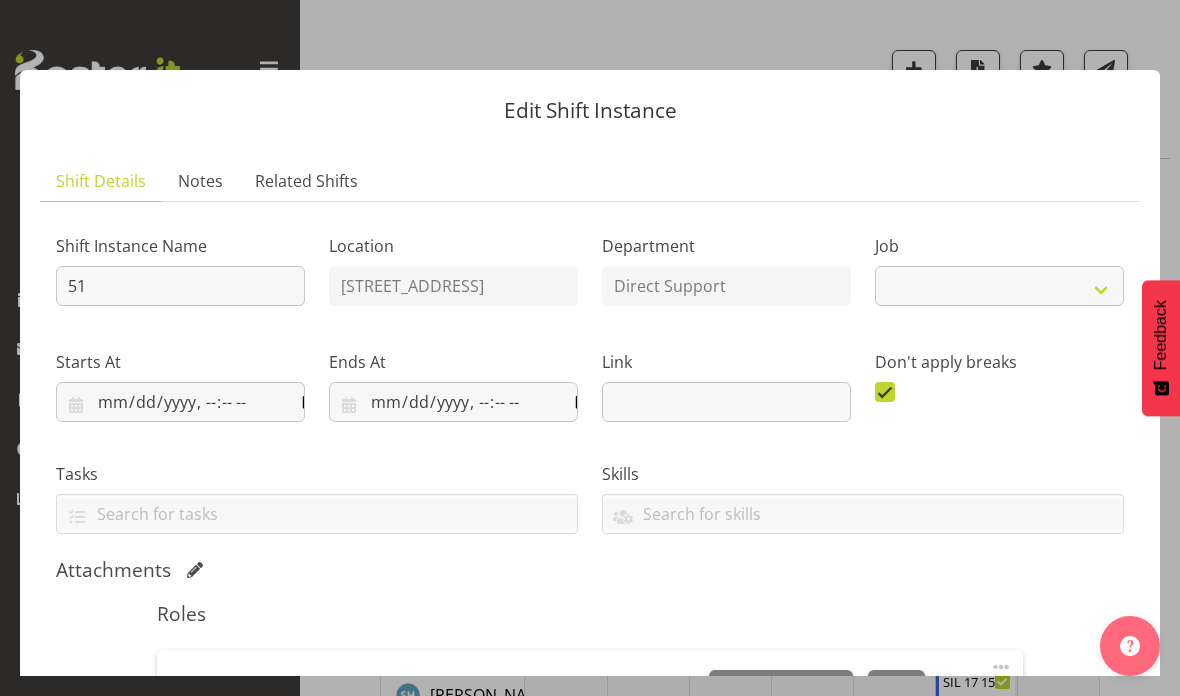 select on "4112" 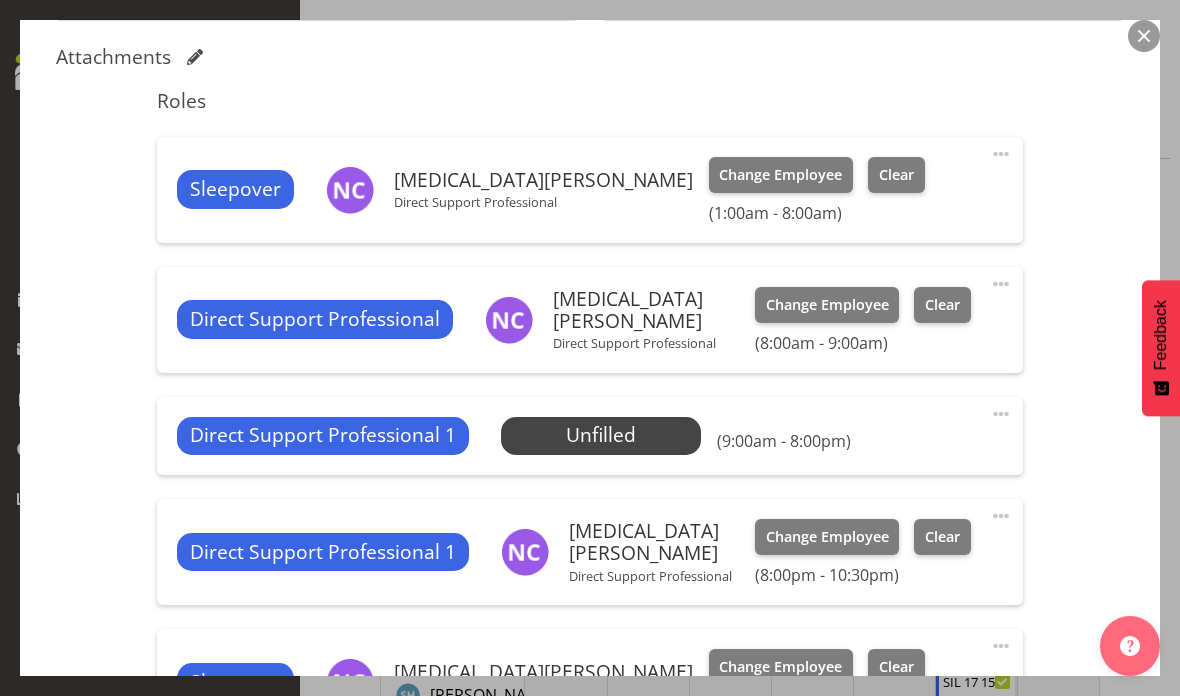 scroll, scrollTop: 504, scrollLeft: 0, axis: vertical 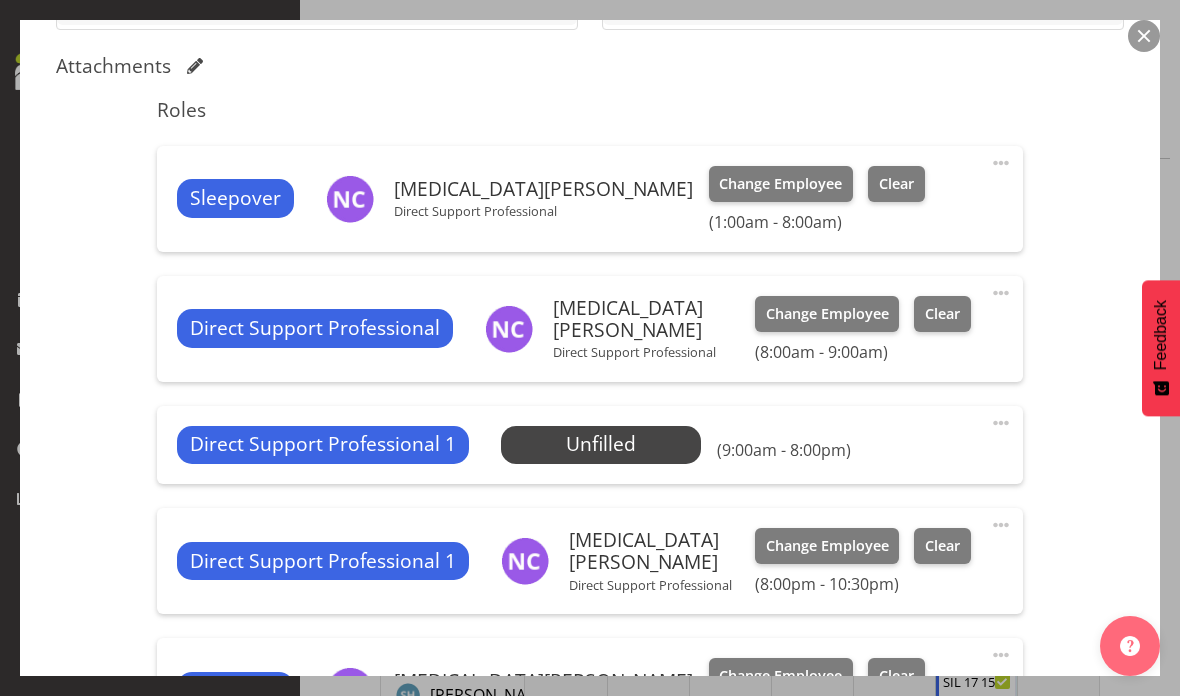 click at bounding box center [1144, 36] 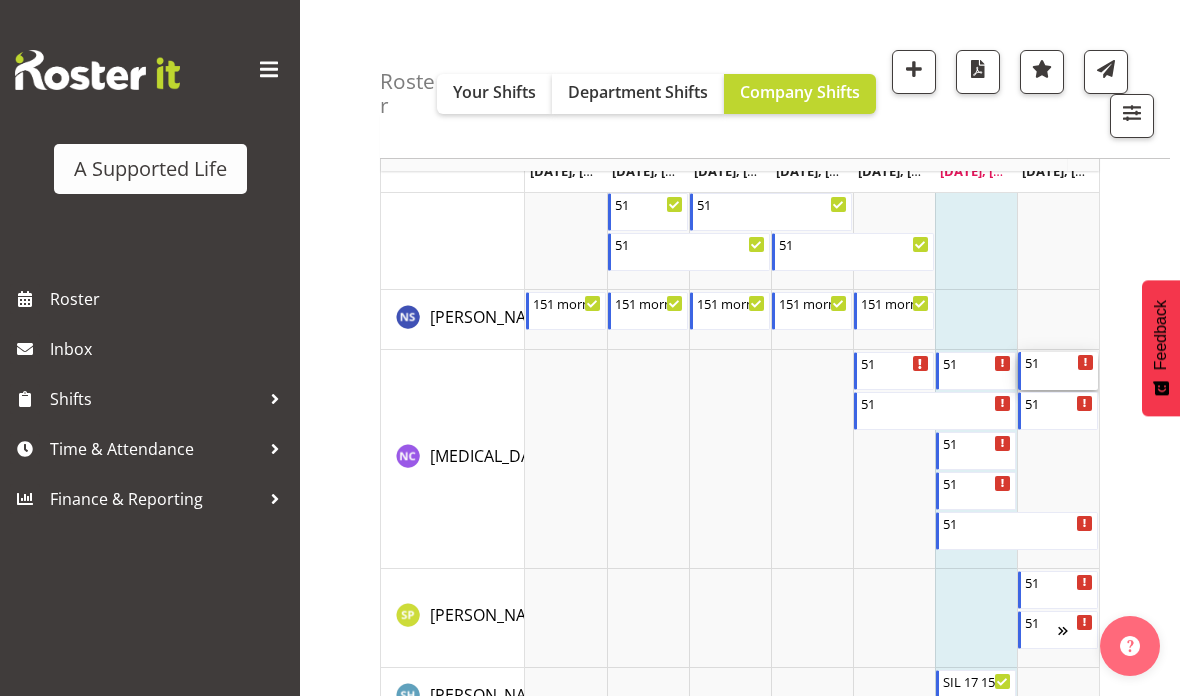click on "51 1:00 AM - 8:00 AM" at bounding box center [1059, 371] 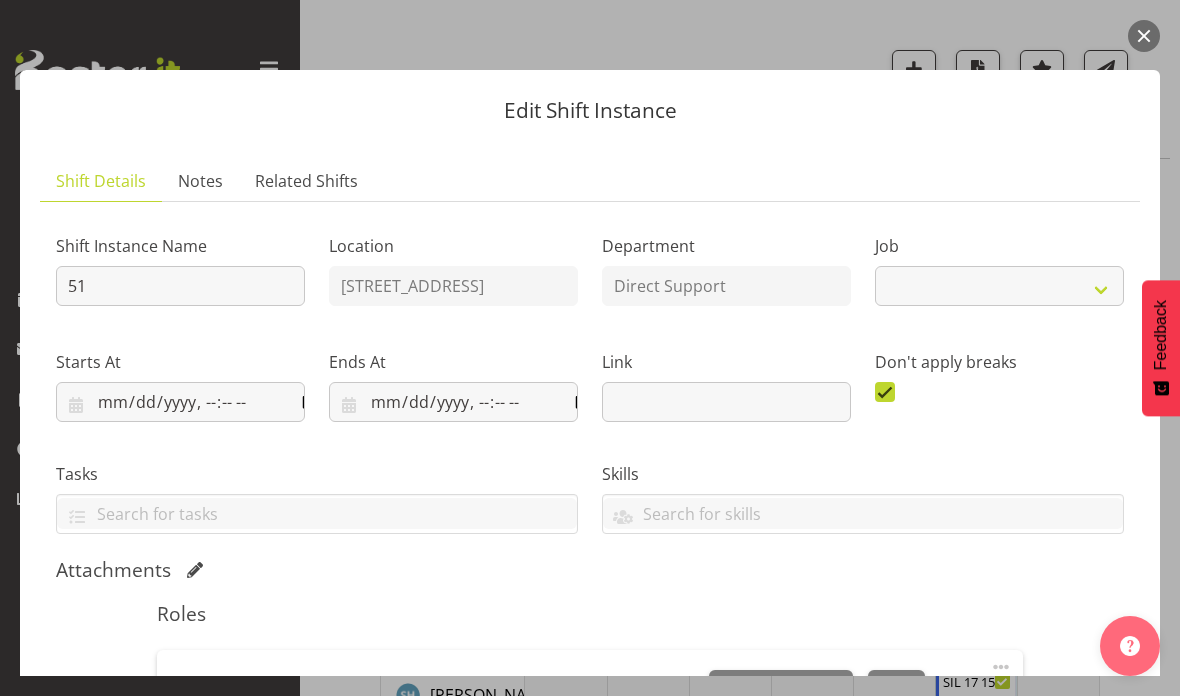 select on "4112" 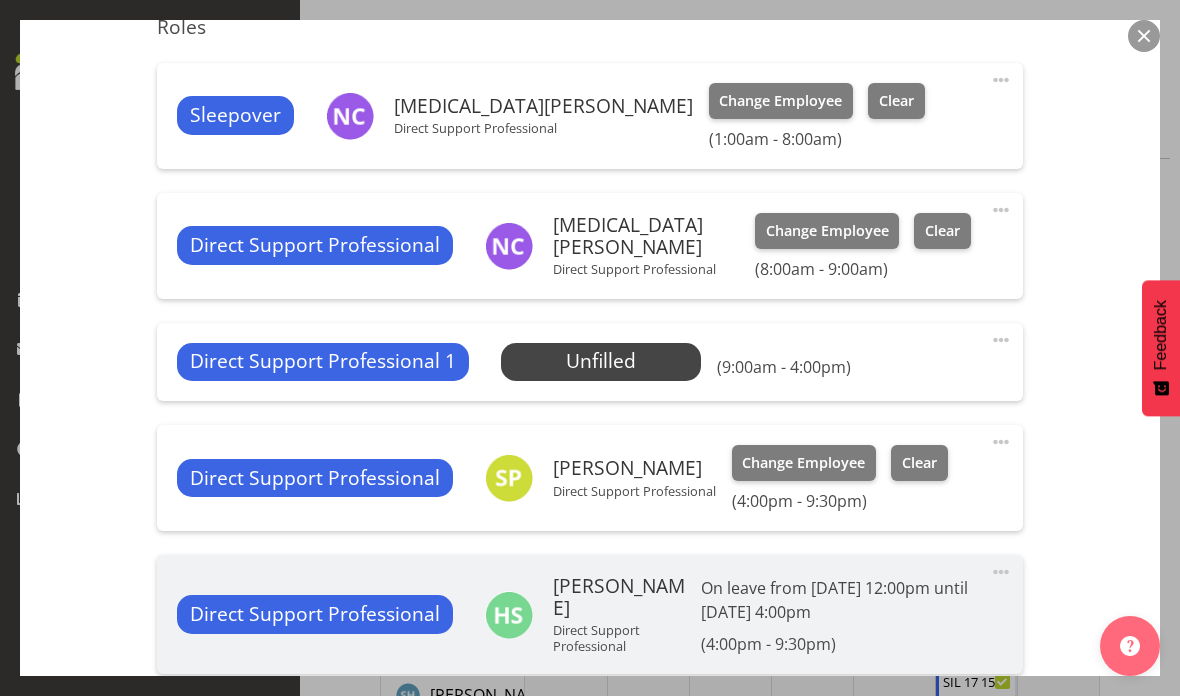 scroll, scrollTop: 585, scrollLeft: 0, axis: vertical 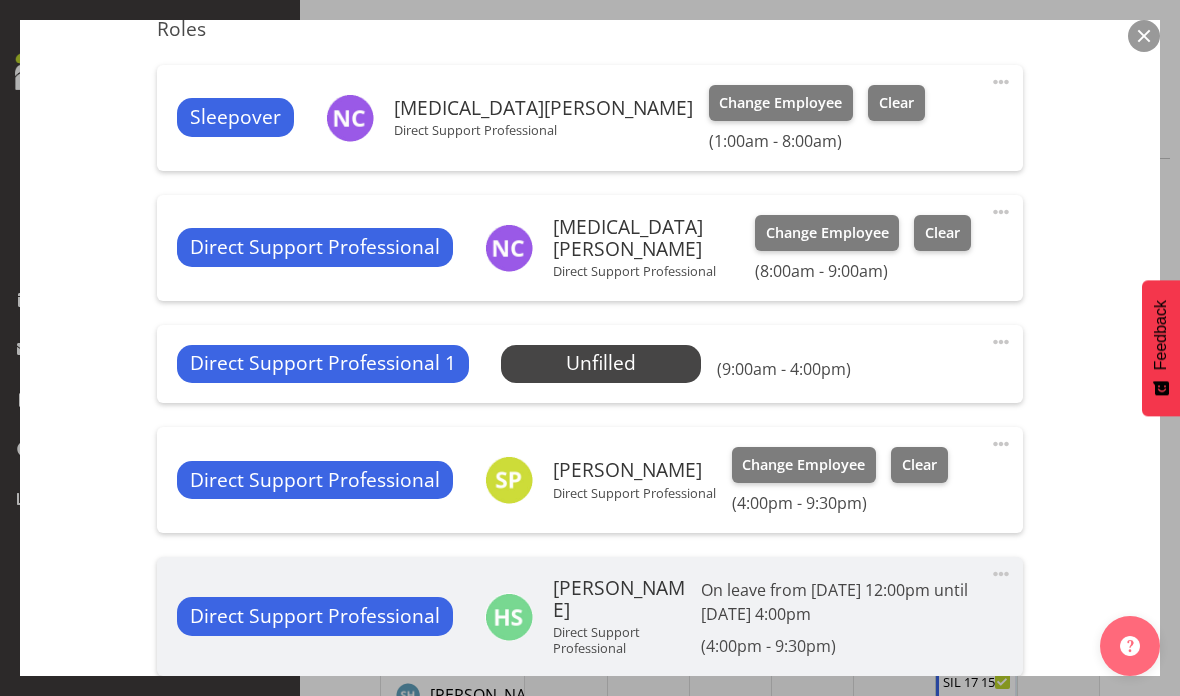 click at bounding box center (1144, 36) 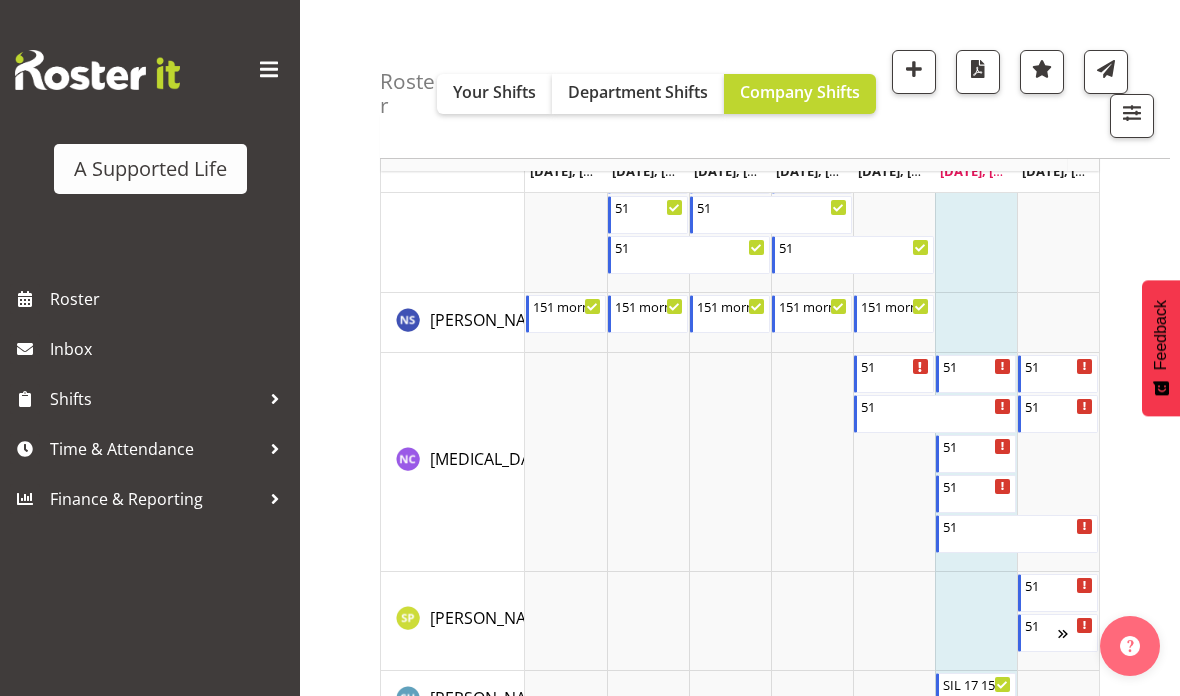 scroll, scrollTop: 447, scrollLeft: 0, axis: vertical 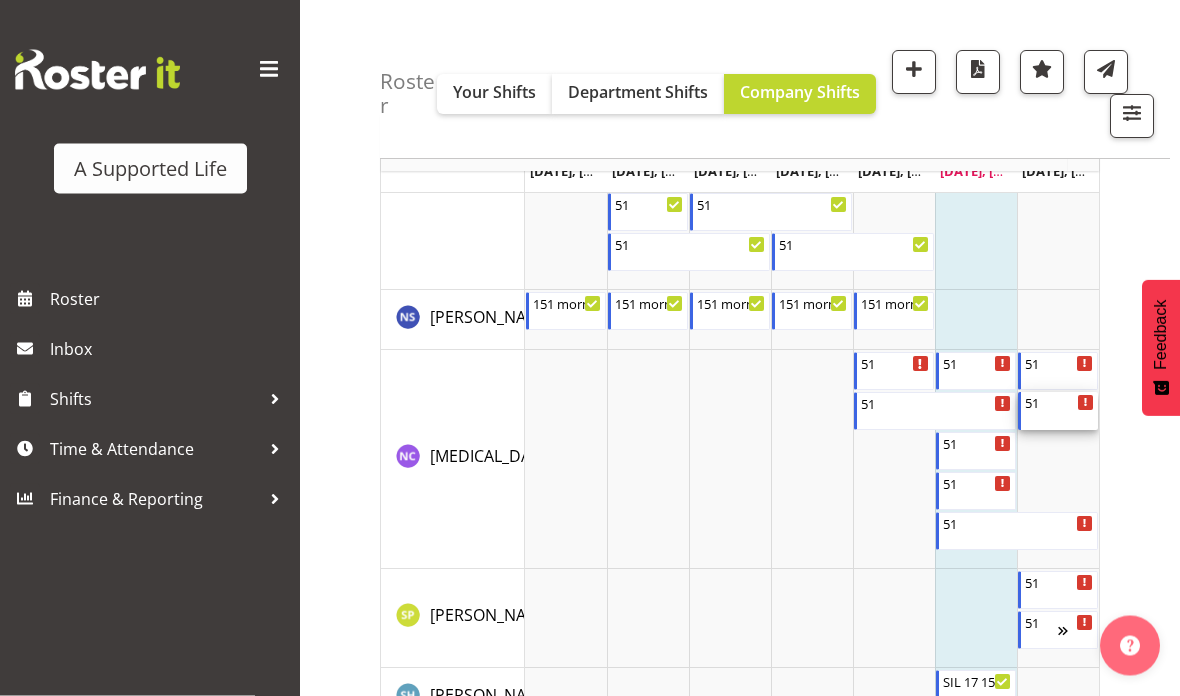 click on "51 8:00 AM - 9:00 AM" at bounding box center [1059, 412] 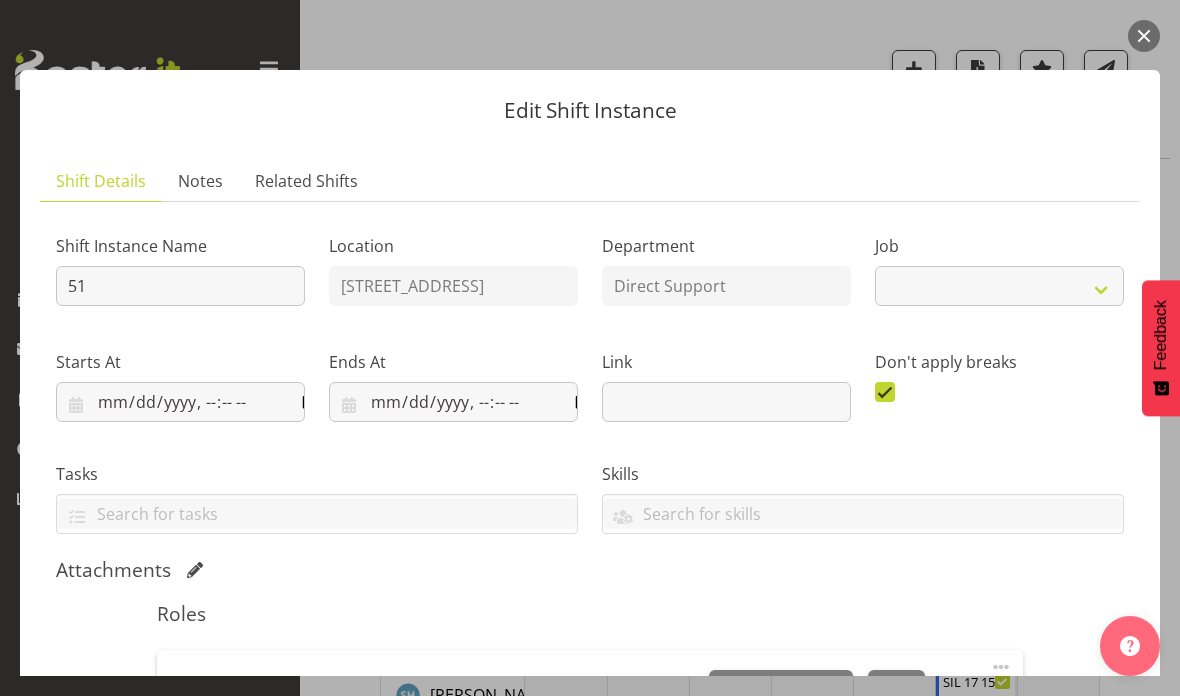 select on "4112" 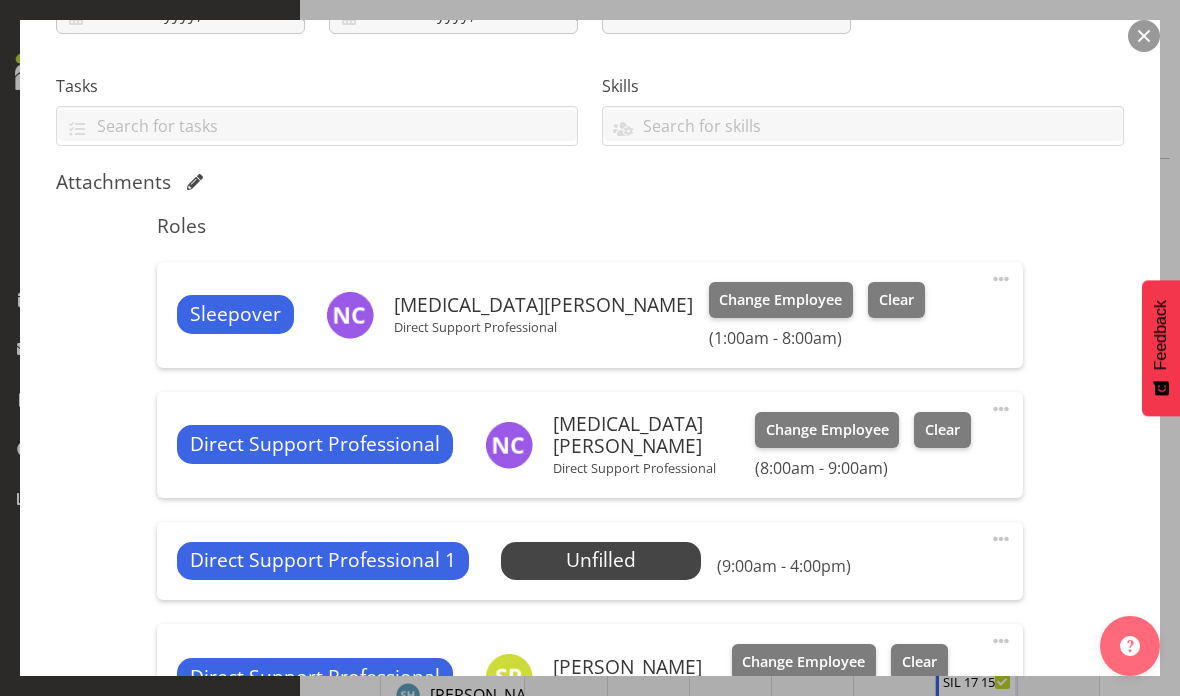 click at bounding box center (1144, 36) 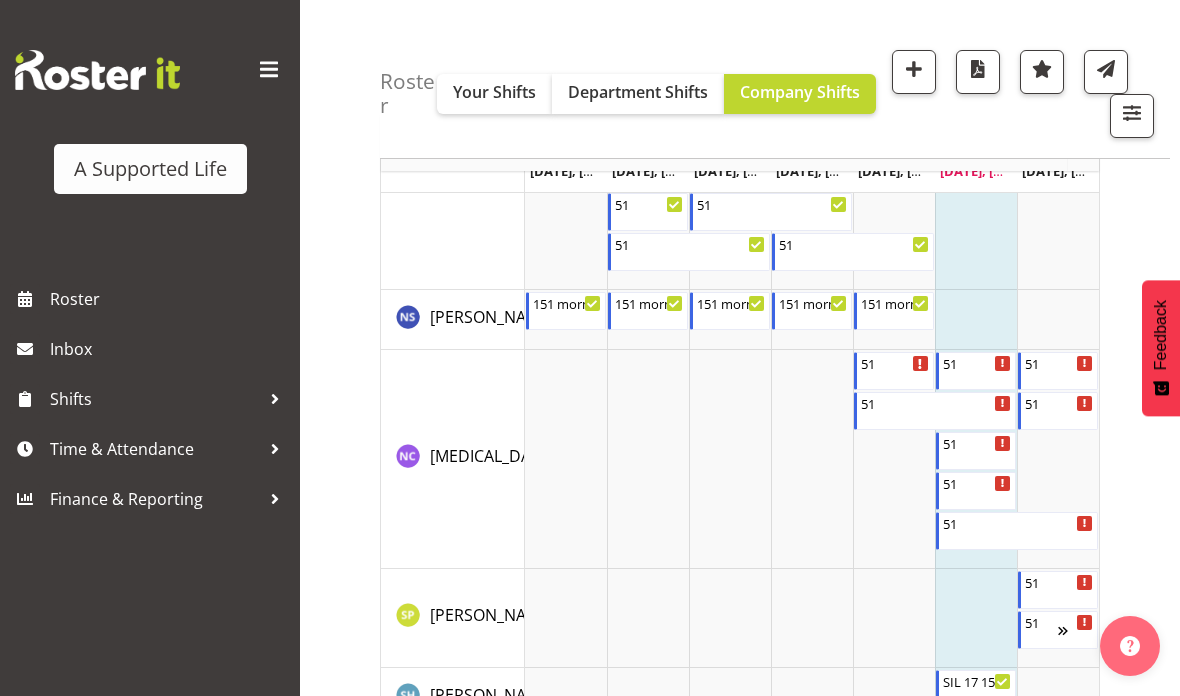 scroll, scrollTop: 368, scrollLeft: 0, axis: vertical 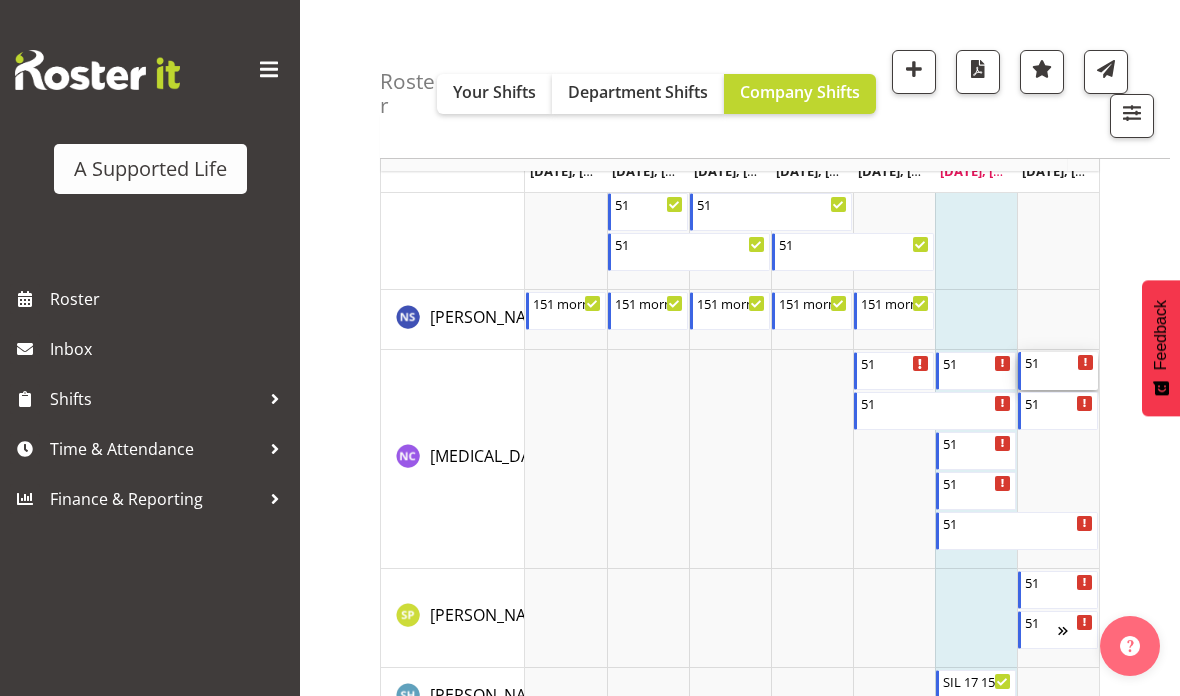 click on "51 1:00 AM - 8:00 AM" at bounding box center (1059, 371) 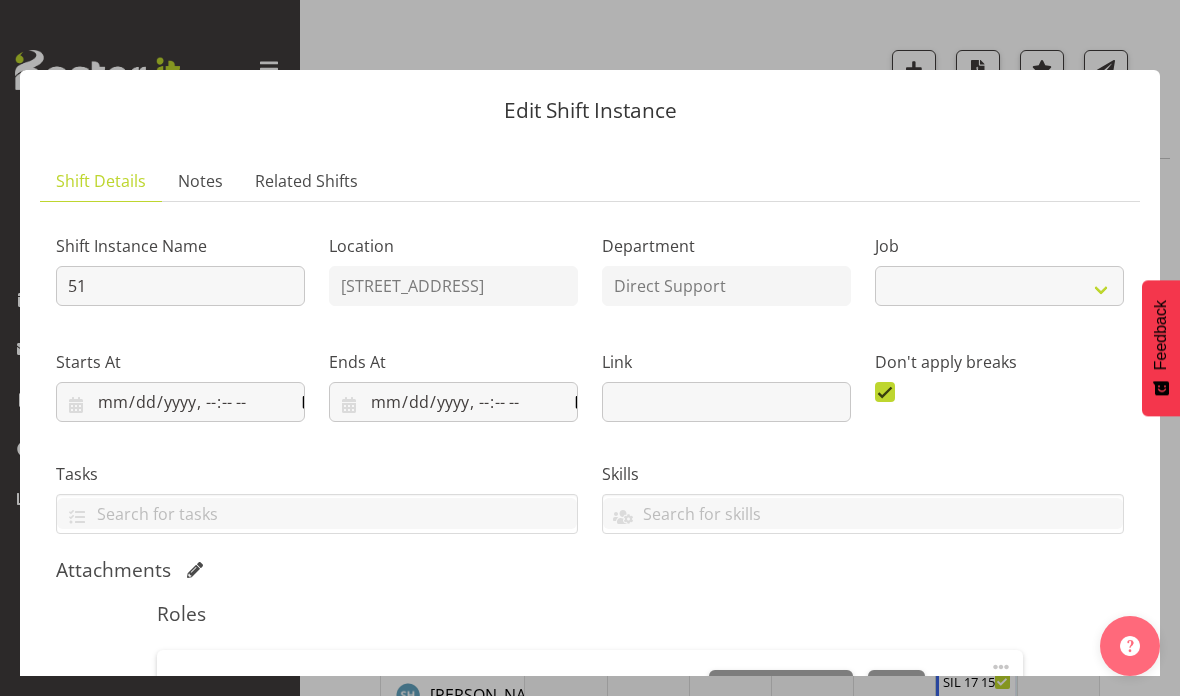 select on "4112" 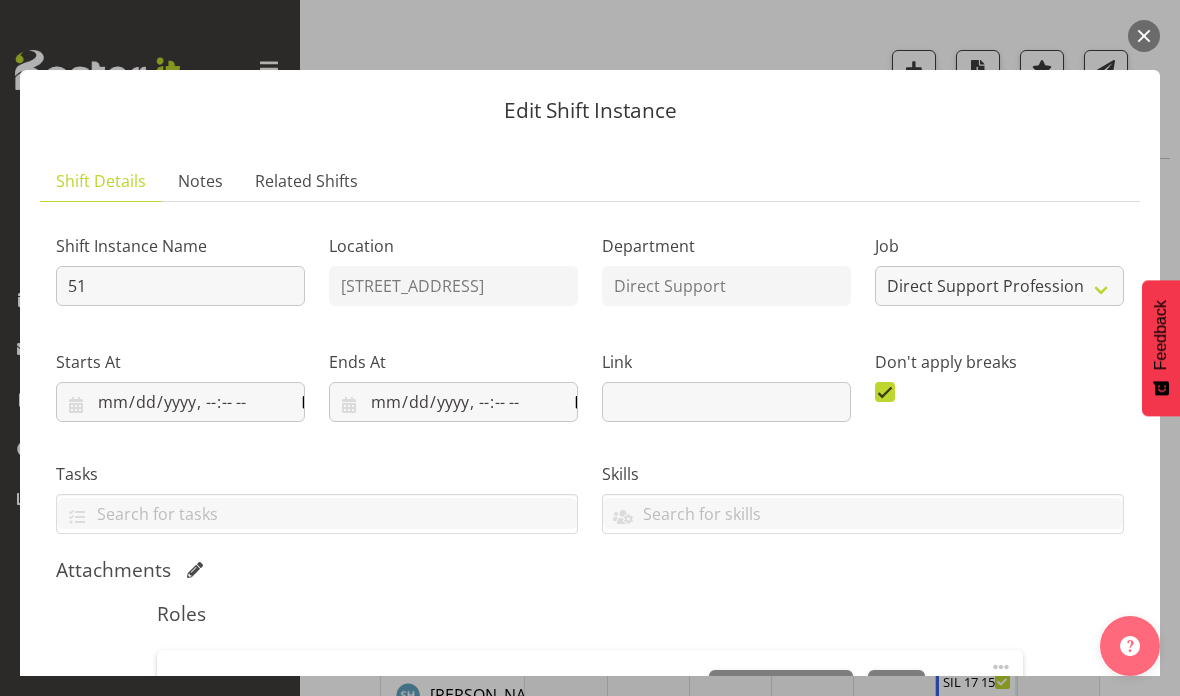 click on "Edit Shift Instance   Shift Details Notes Related Shifts Shift Instance Name 51   Location [STREET_ADDRESS]   Department Direct Support   Job Create new job   Accounts and Payroll Admin Support Aspirations and Support Facilitator Chief Executive Cleaning Crew Community Support Facilitator Direct Support Professional Garden Crew General Manager Operations Leader of two4nine team Support Co-Ordinator two4nine facilitator
Starts At
Ends At
Link   Don't apply breaks   Tasks  Dinner prep   My Plan progress   Complete evening paperwork   Coming in early so bronwyn can take [PERSON_NAME] to Greenlane appoointment.   orientation      Meeting   Development and Achievement Discussion    Skills  [MEDICAL_DATA] Trained   [MEDICAL_DATA] Trained   Gender - [DEMOGRAPHIC_DATA]   Gender - [DEMOGRAPHIC_DATA]   First aid trained   Gender Diverse          Attachments         Roles
Sleepover
[MEDICAL_DATA][PERSON_NAME]   Direct Support Professional" at bounding box center [590, 348] 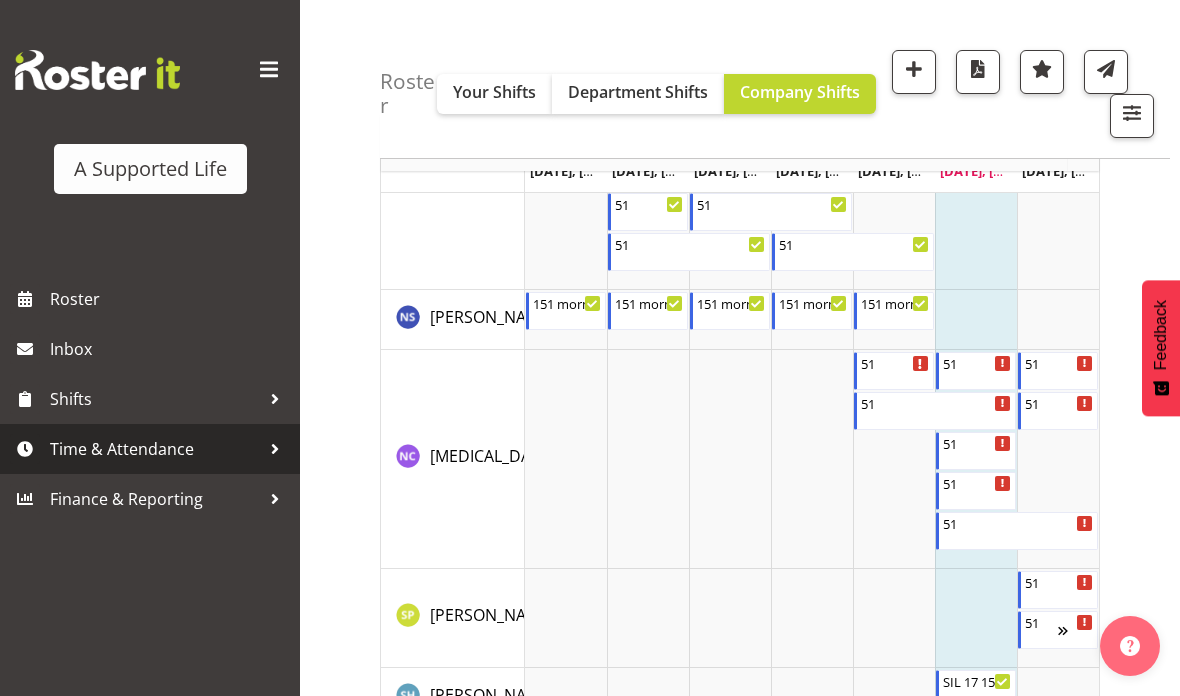 click at bounding box center (275, 449) 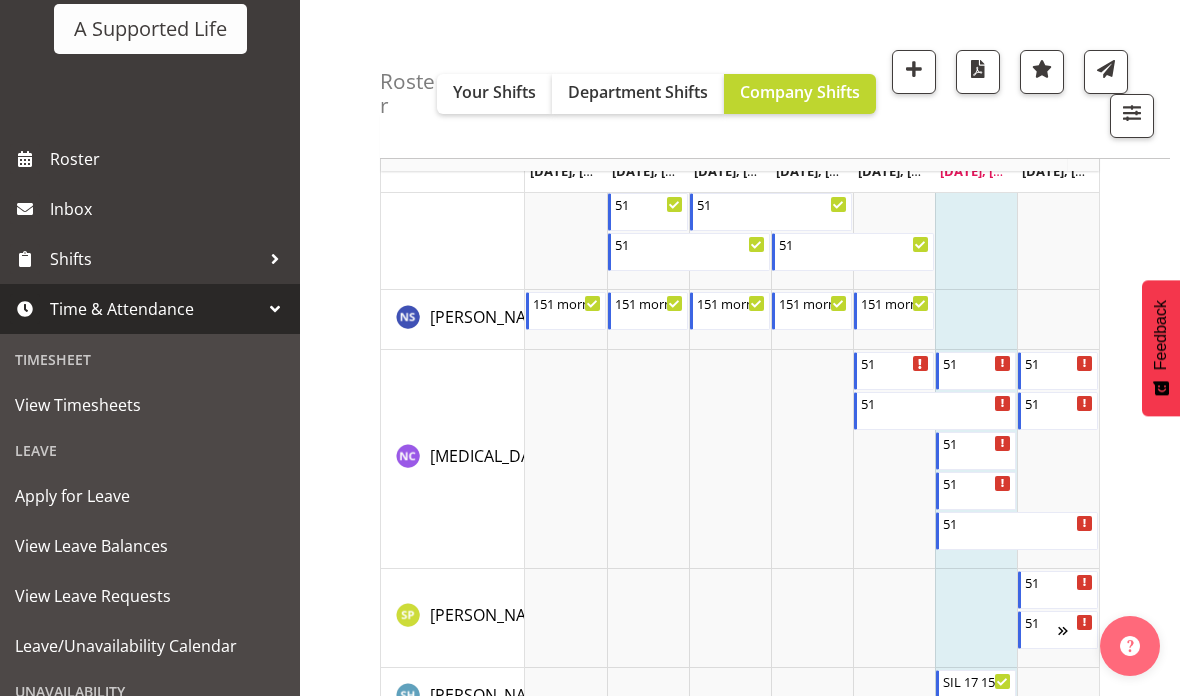 scroll, scrollTop: 154, scrollLeft: 0, axis: vertical 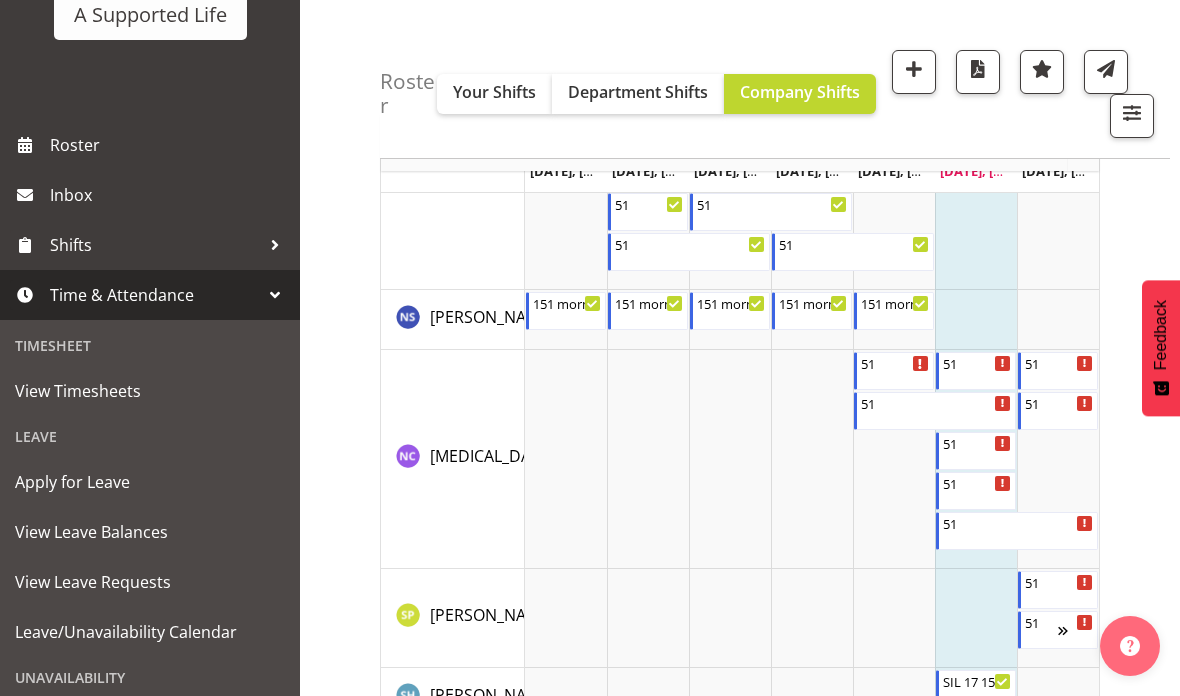 click on "Apply for Leave" at bounding box center [150, 482] 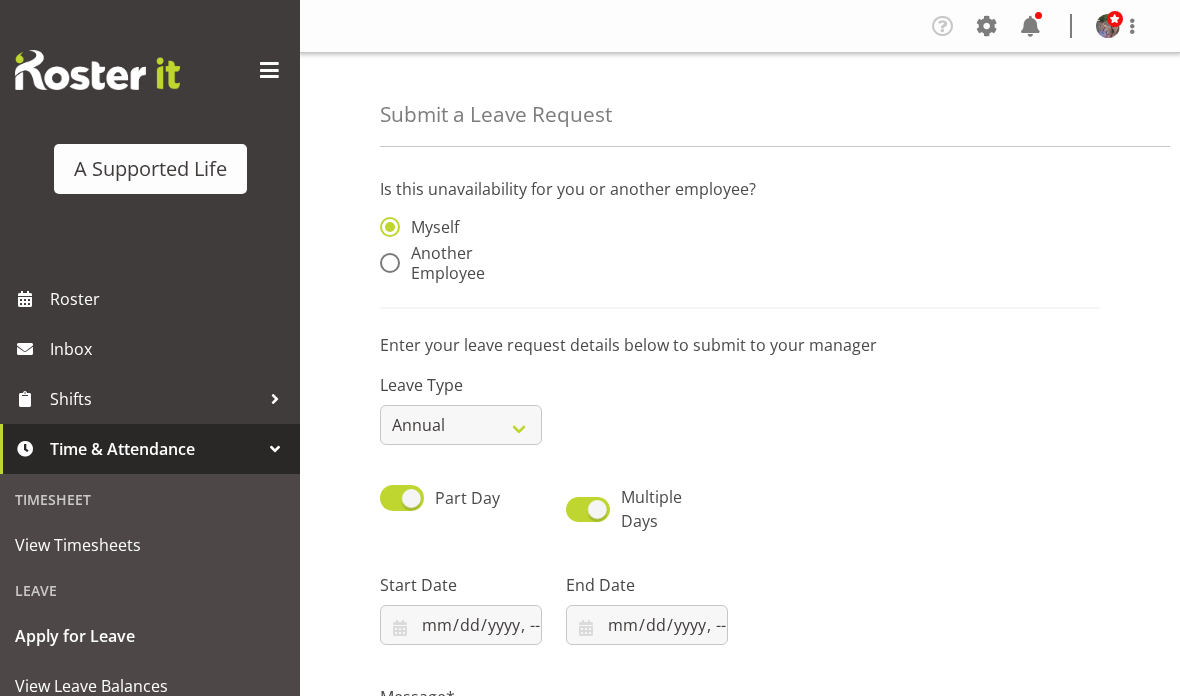 scroll, scrollTop: 0, scrollLeft: 0, axis: both 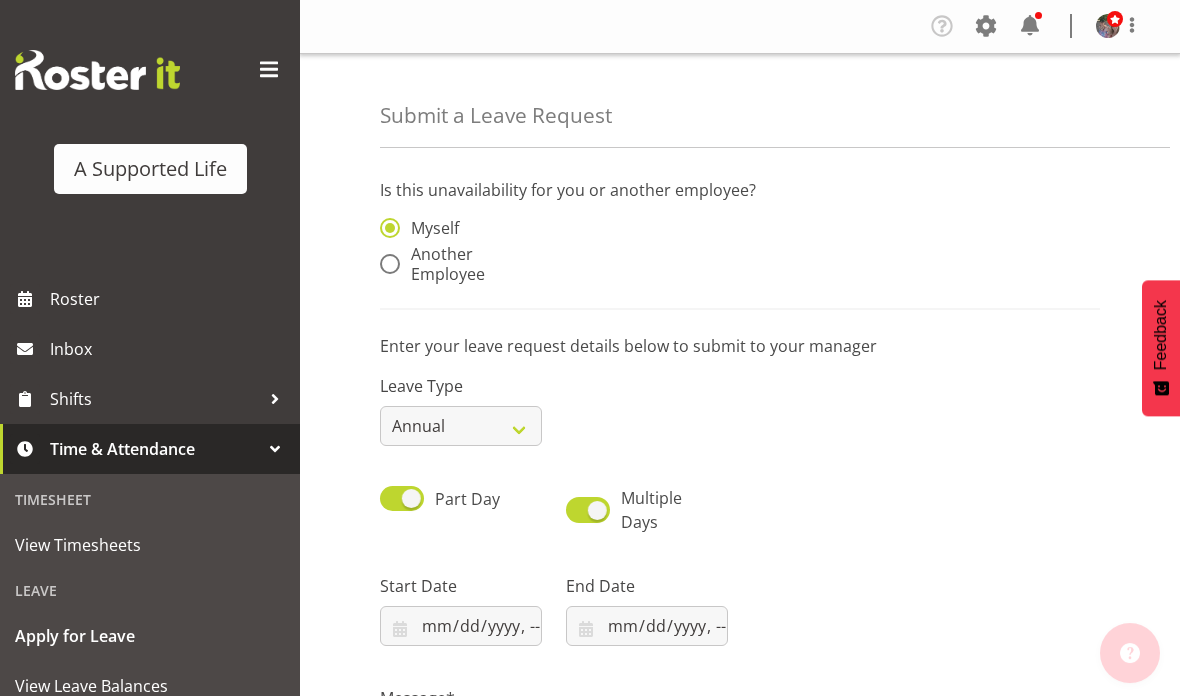 click on "Another Employee" at bounding box center [461, 264] 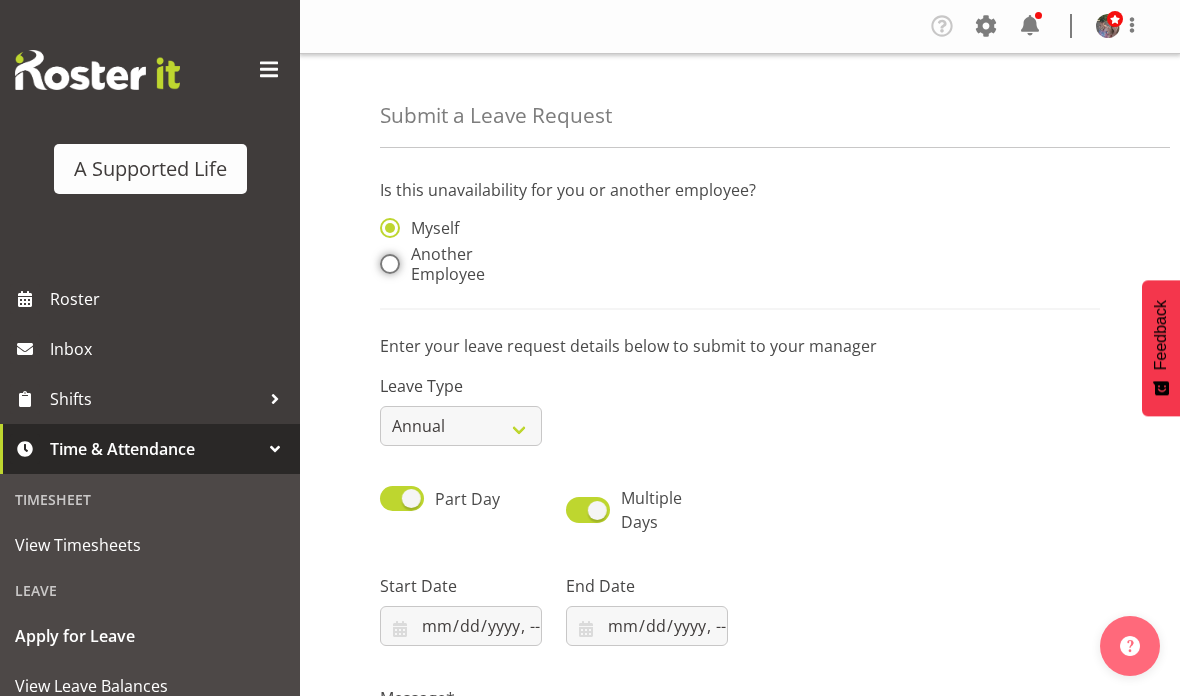 click on "Another Employee" at bounding box center [386, 264] 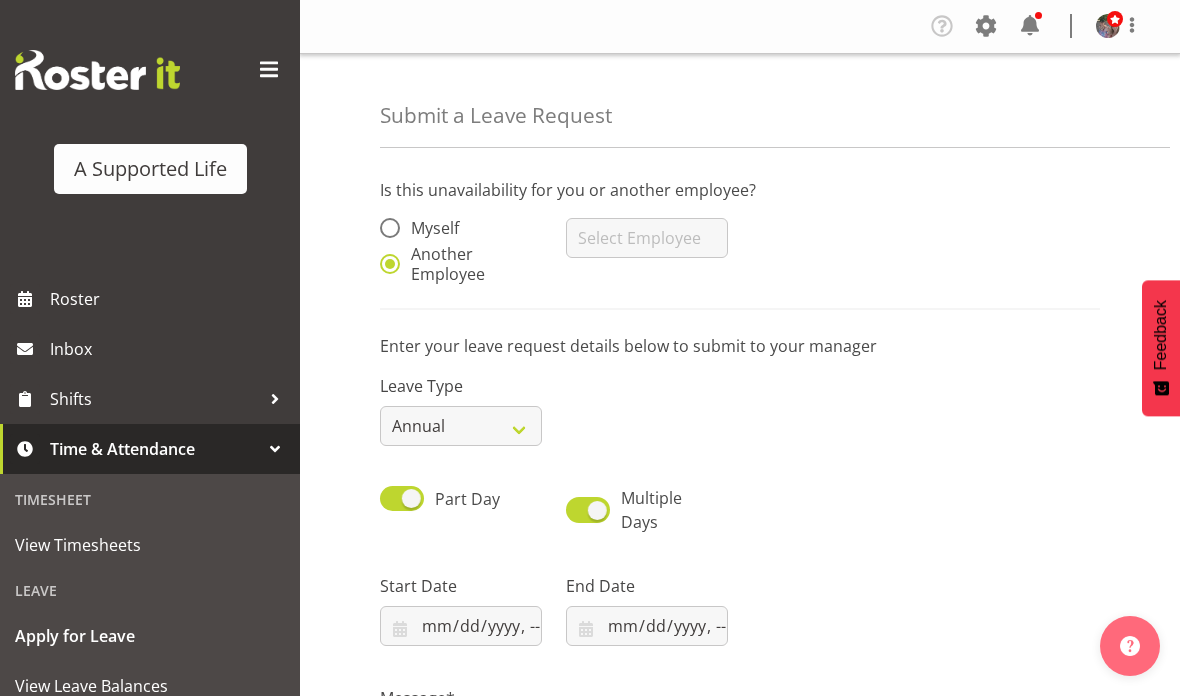 click at bounding box center (390, 264) 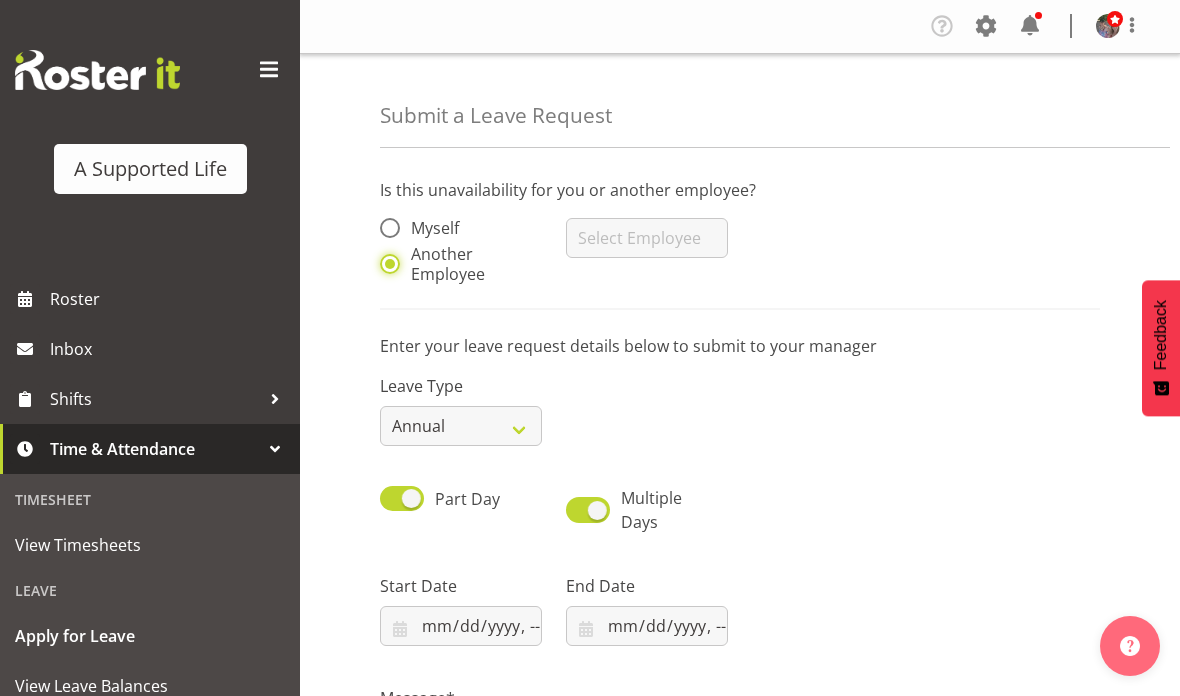 click on "Another Employee" at bounding box center [386, 264] 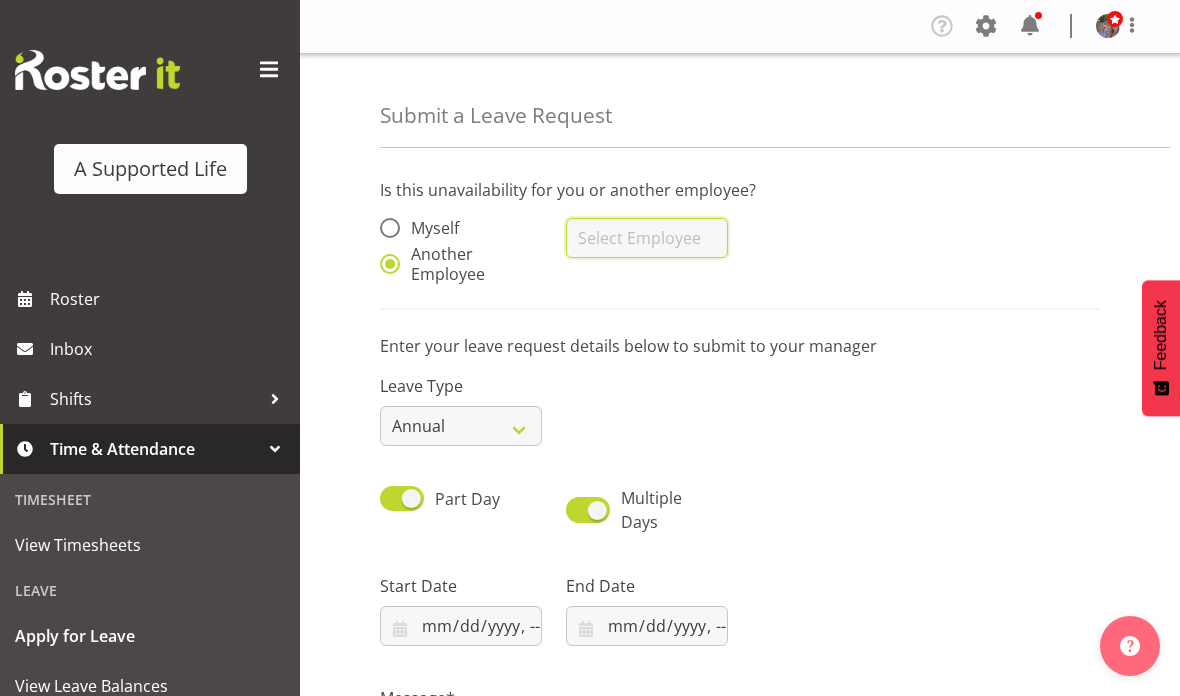 click at bounding box center [647, 238] 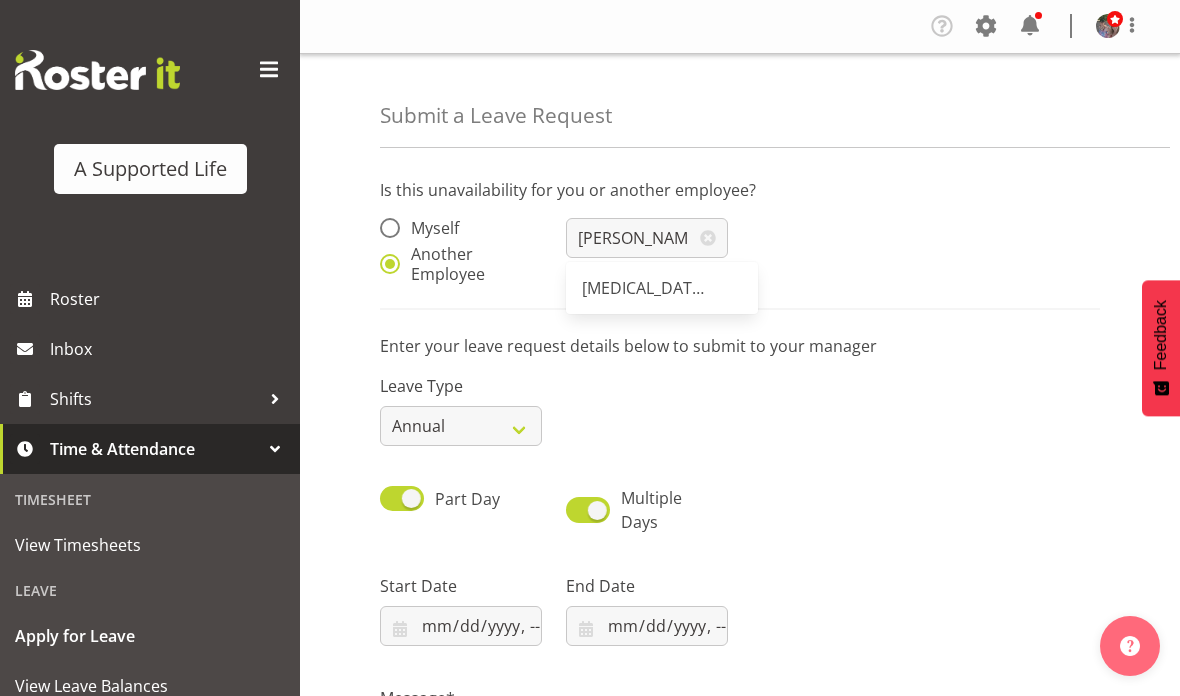 click on "[MEDICAL_DATA][PERSON_NAME]" at bounding box center (662, 288) 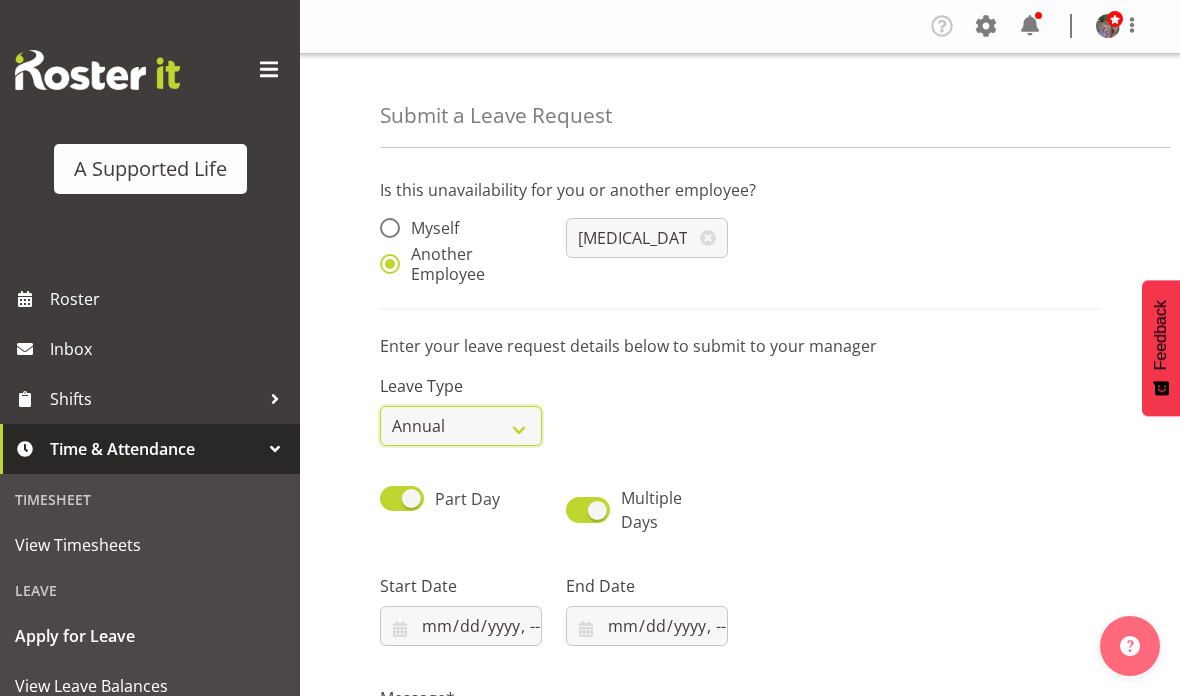 click on "Annual Sick Bereavement Domestic Violence Parental Jury Service Day In Lieu   Other" at bounding box center [461, 426] 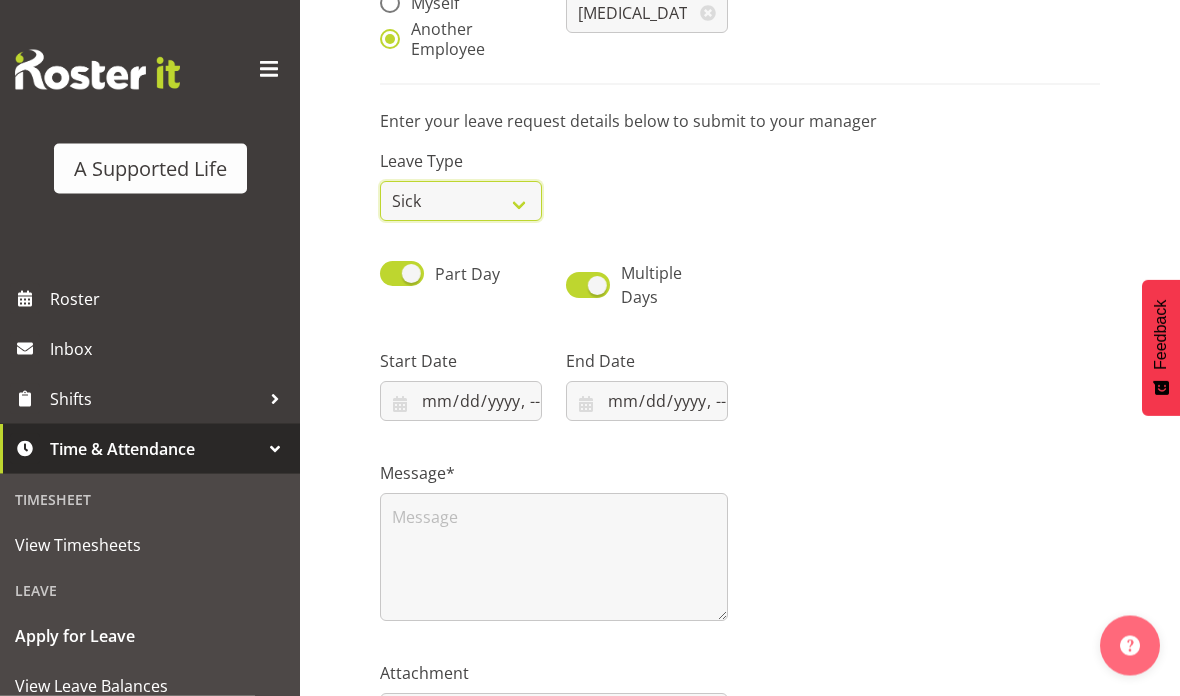 scroll, scrollTop: 225, scrollLeft: 0, axis: vertical 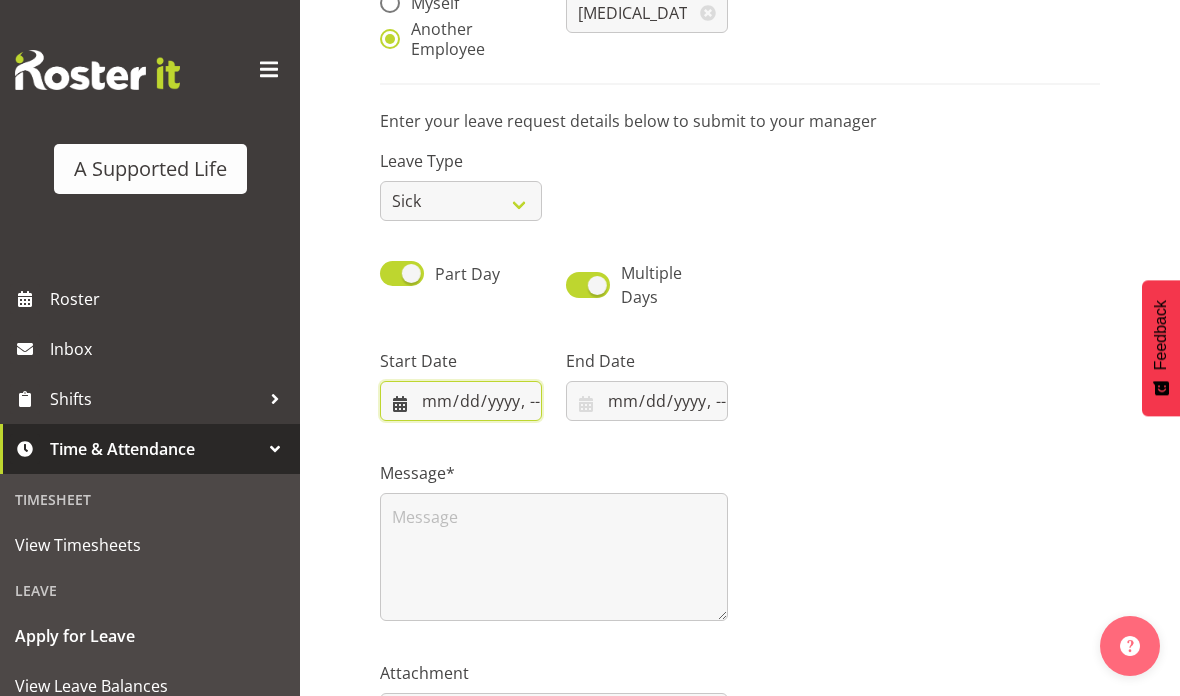 click at bounding box center [461, 401] 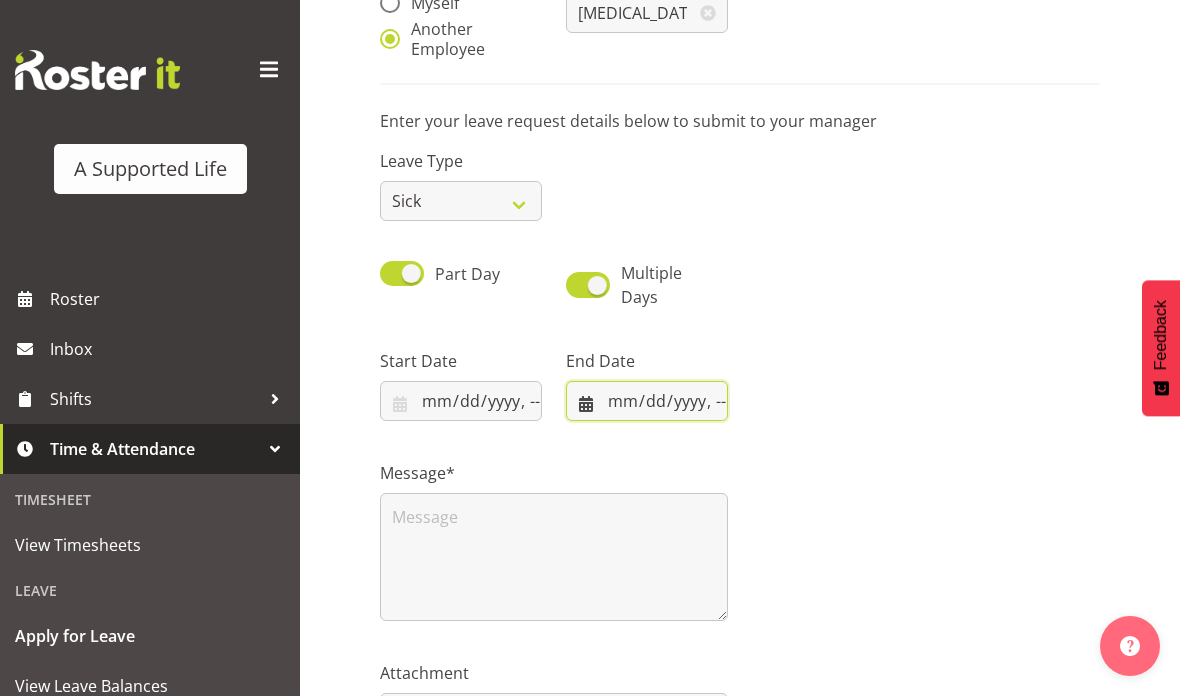 click at bounding box center (647, 401) 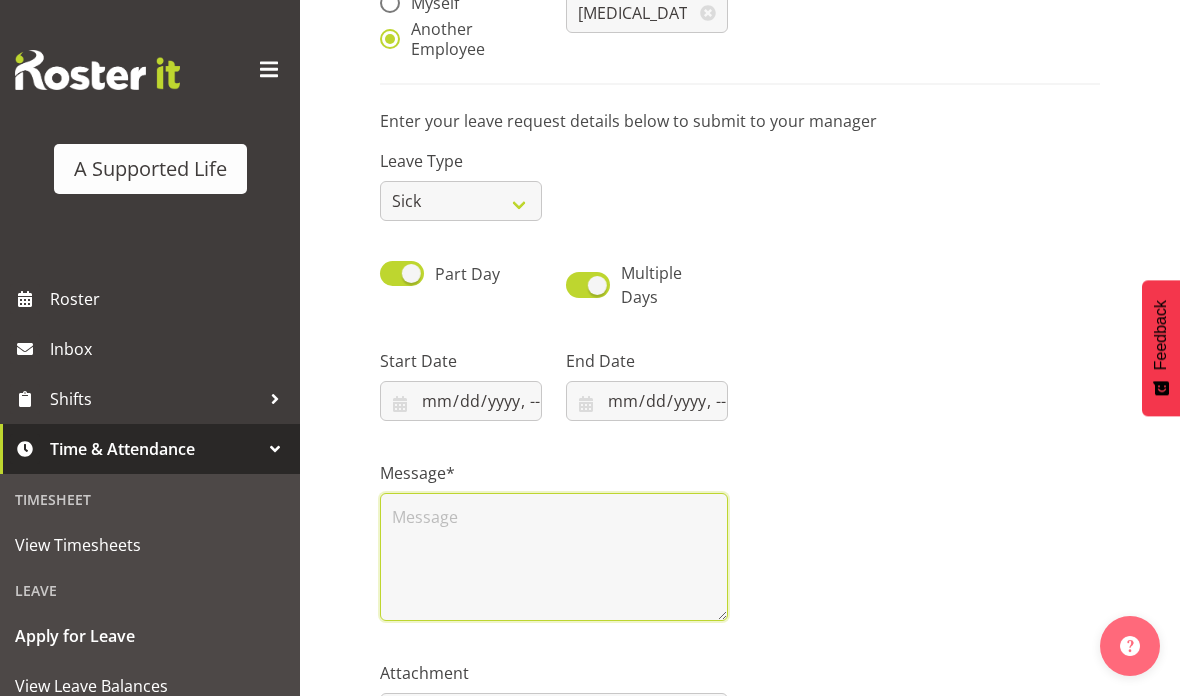 click at bounding box center (554, 557) 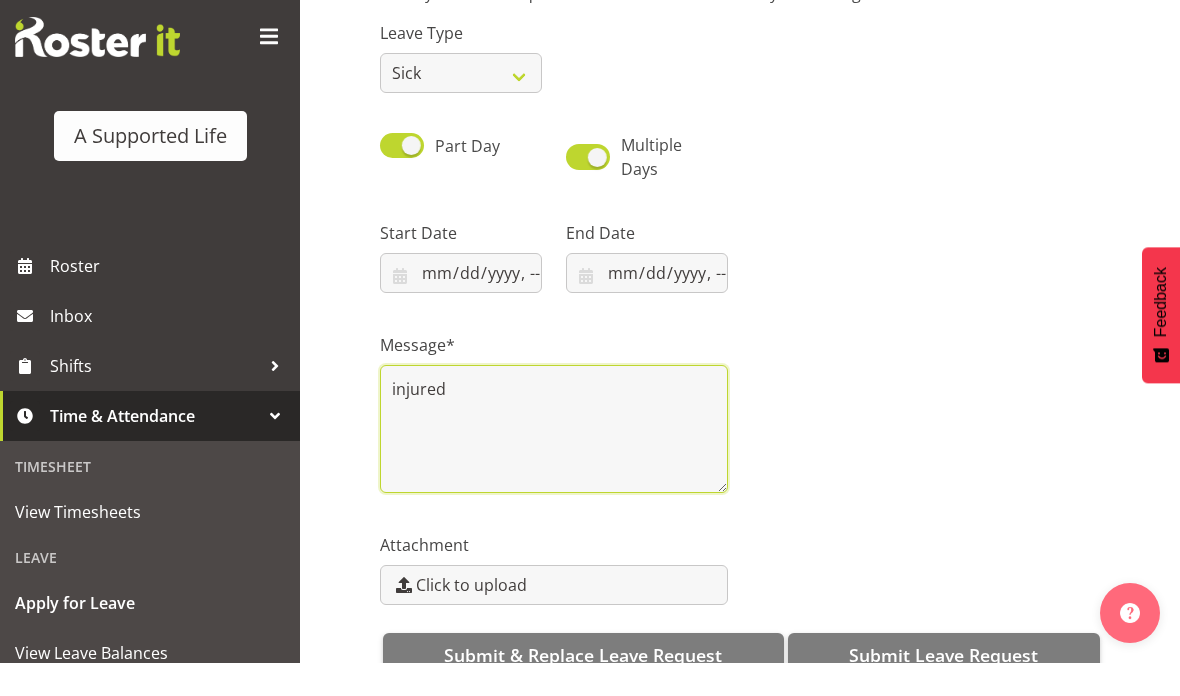 scroll, scrollTop: 349, scrollLeft: 0, axis: vertical 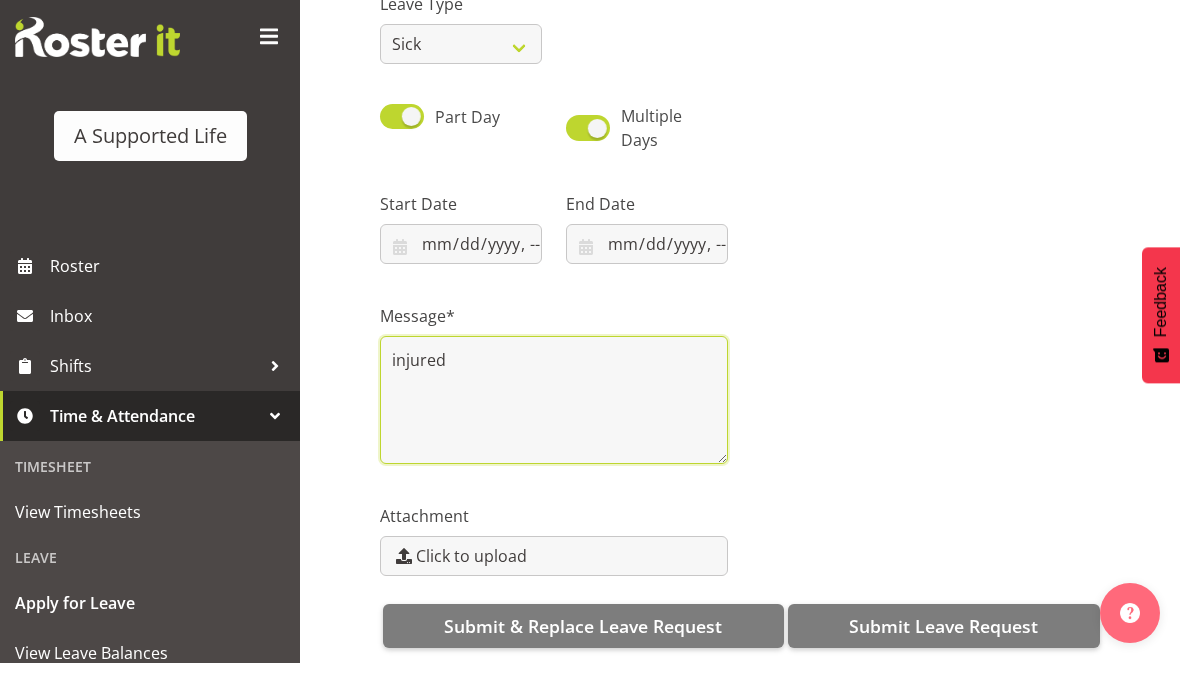 type on "injured" 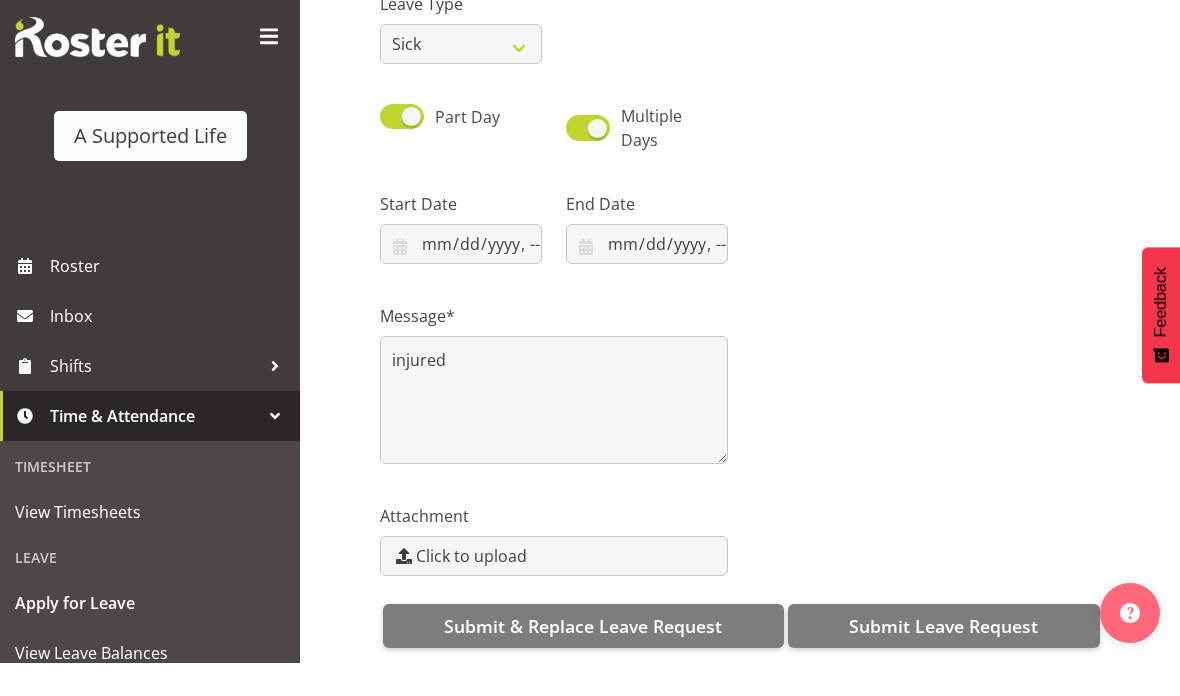 click on "Submit Leave Request" at bounding box center (943, 659) 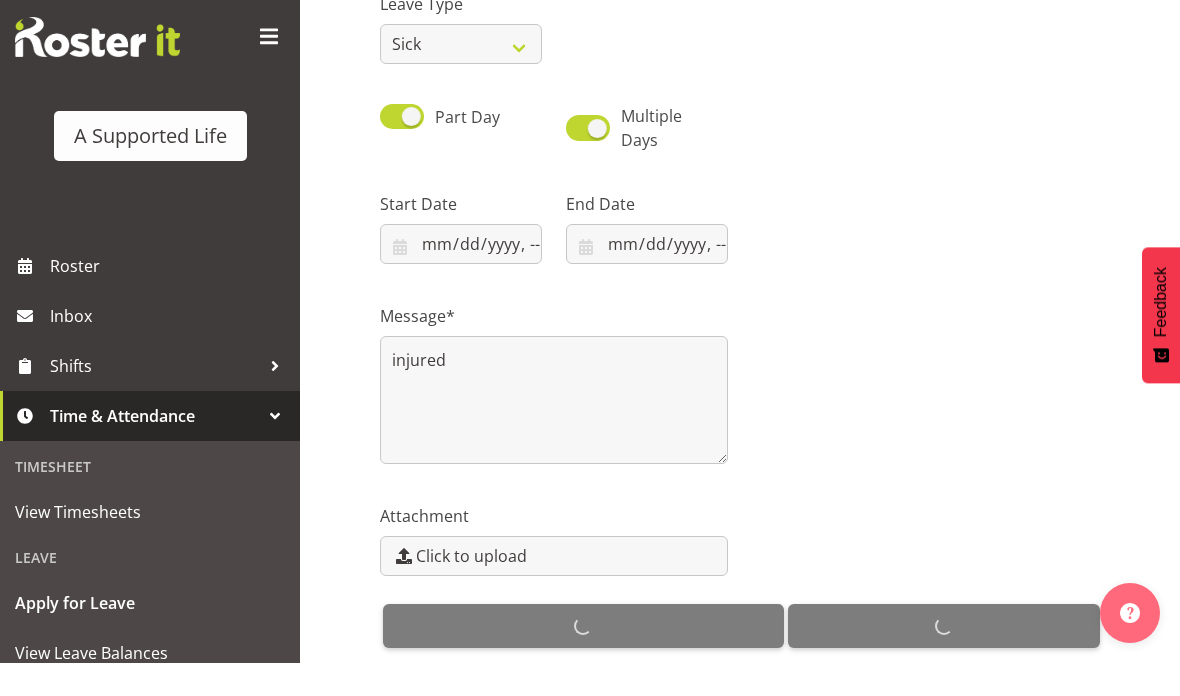 scroll, scrollTop: 269, scrollLeft: 0, axis: vertical 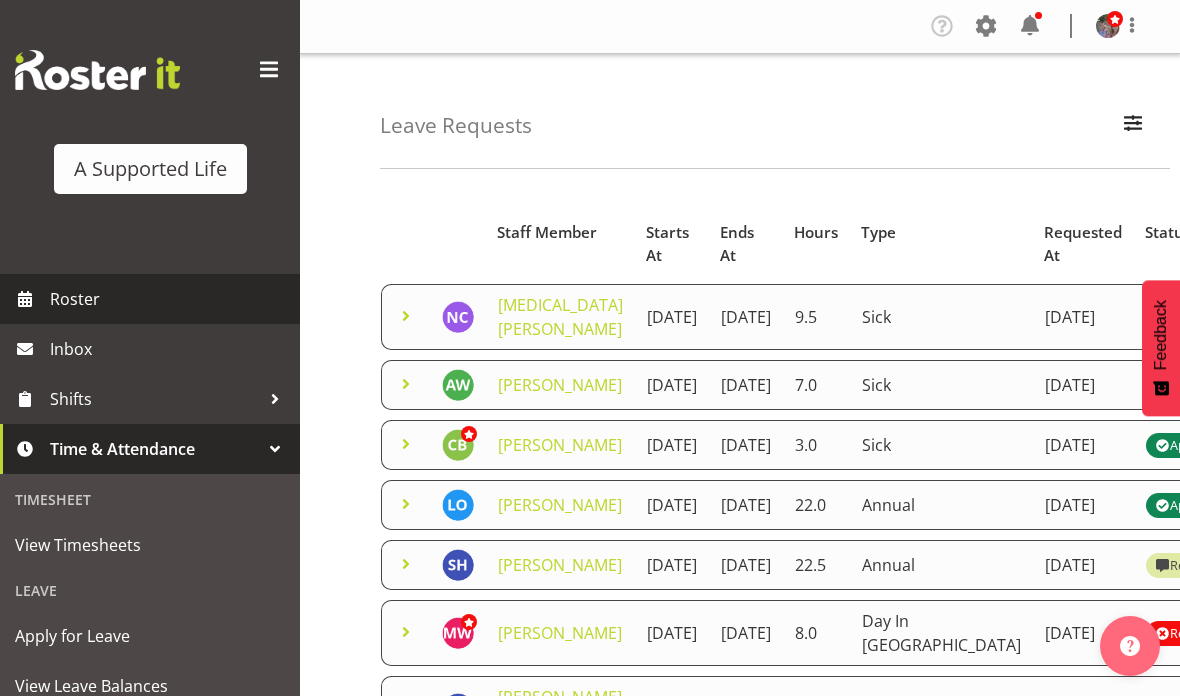 click on "Roster" at bounding box center (170, 299) 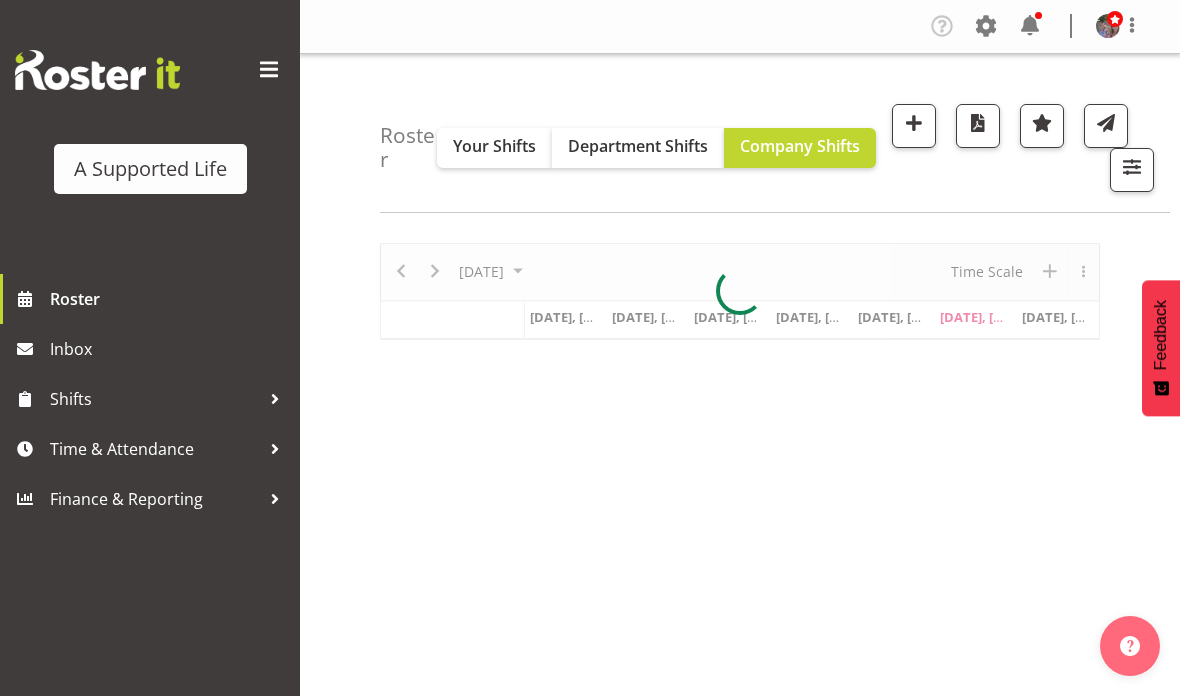 scroll, scrollTop: 0, scrollLeft: 0, axis: both 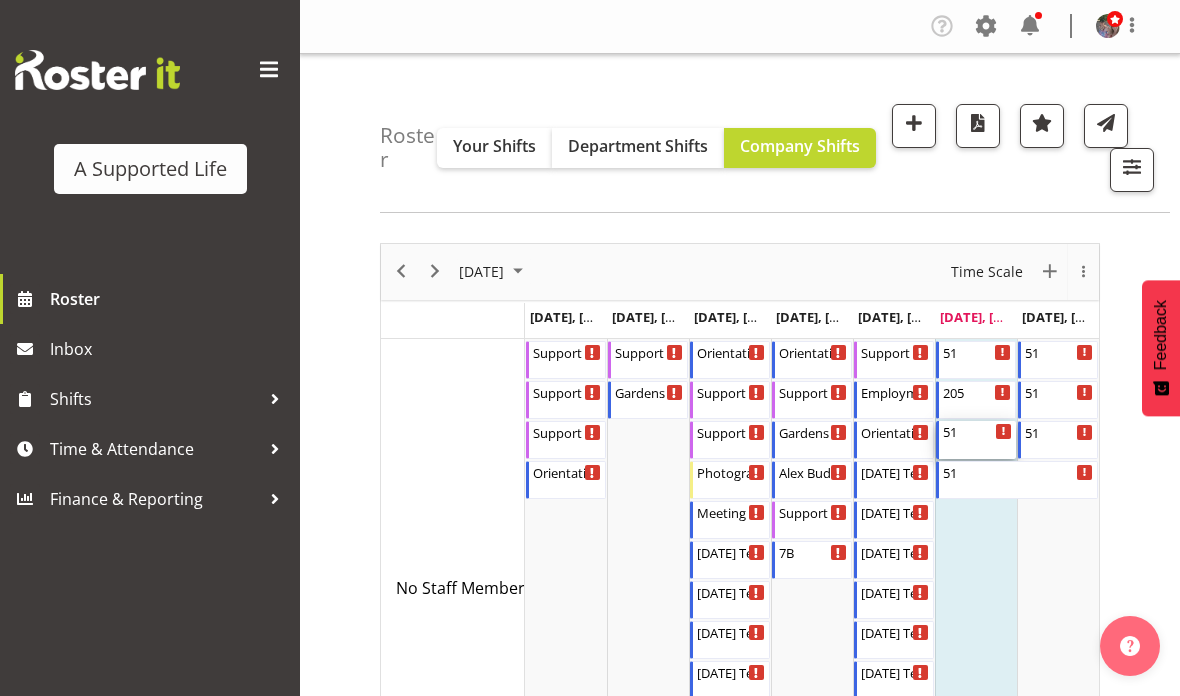 click at bounding box center (977, 440) 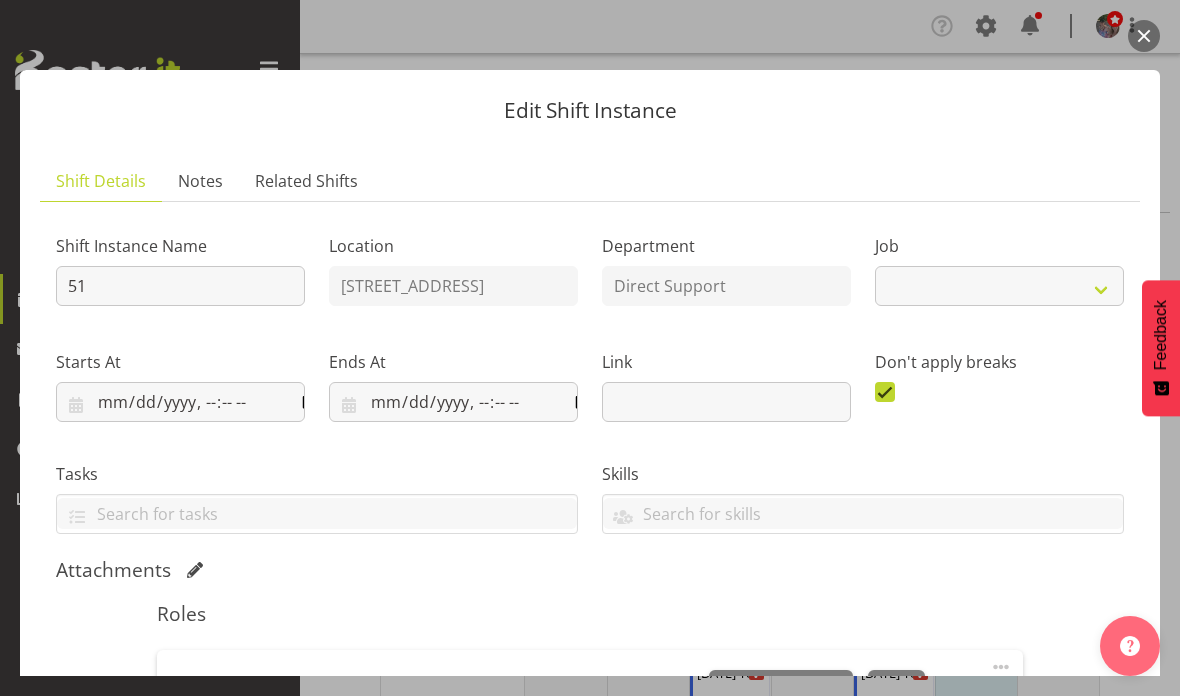 select on "4112" 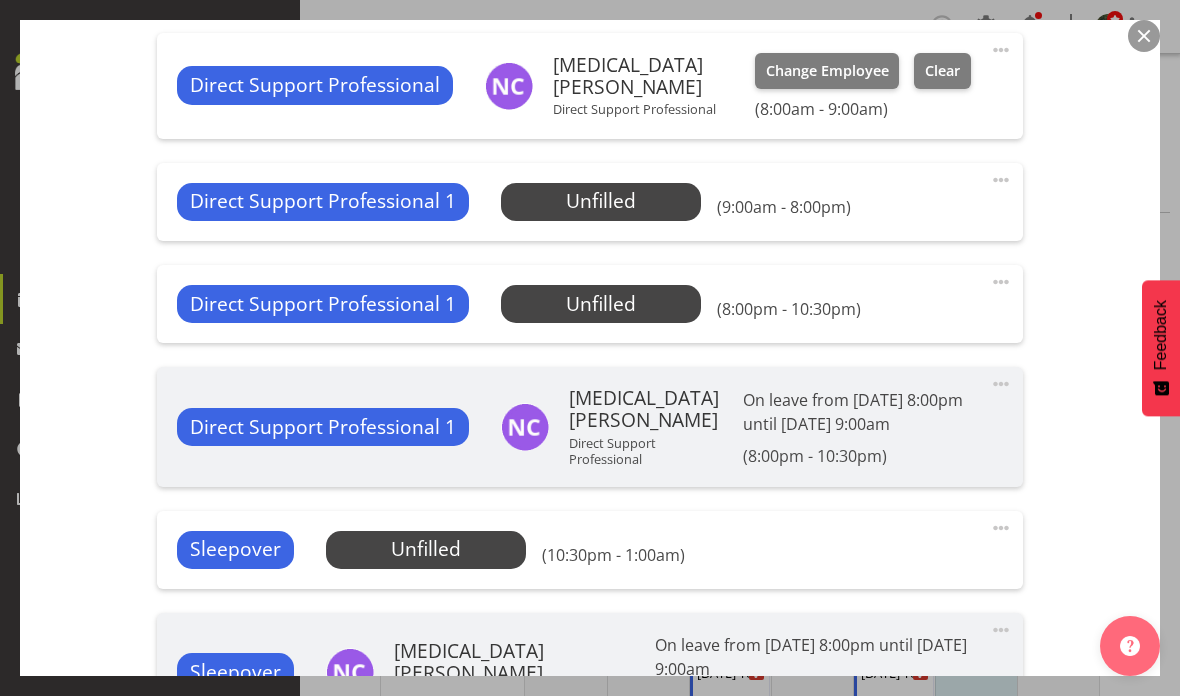 scroll, scrollTop: 750, scrollLeft: 0, axis: vertical 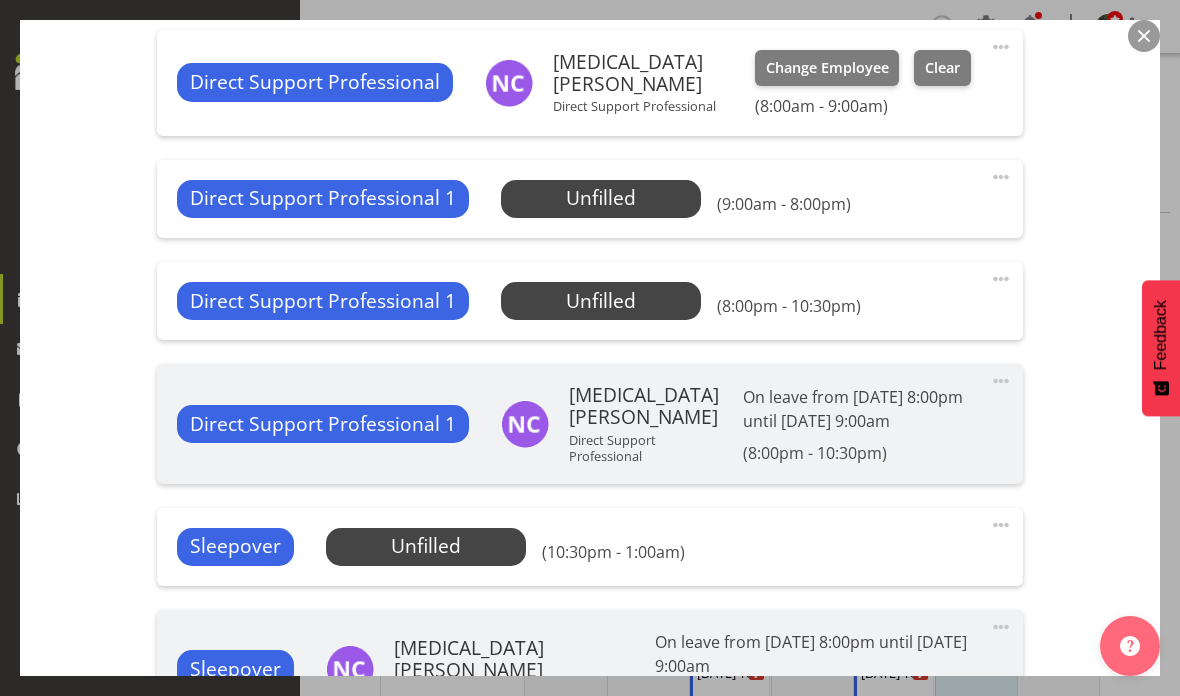 click on "Select Employee" at bounding box center [0, 0] 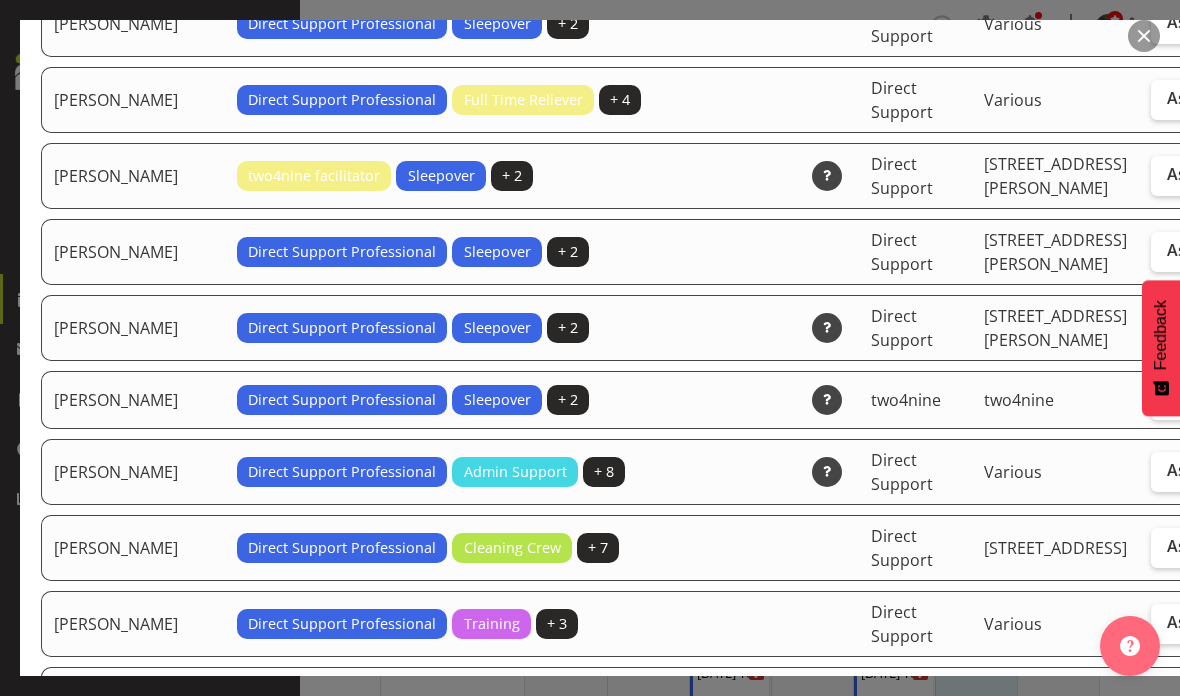 scroll, scrollTop: 5677, scrollLeft: 0, axis: vertical 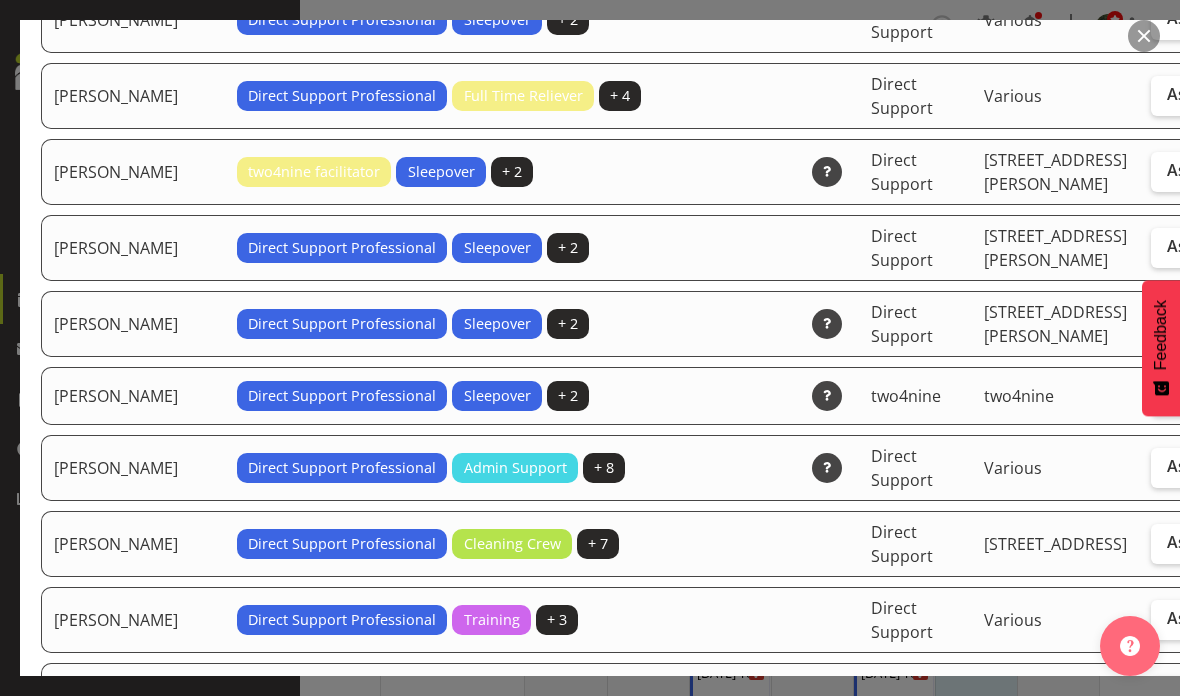 click on "Assign" at bounding box center [1192, -438] 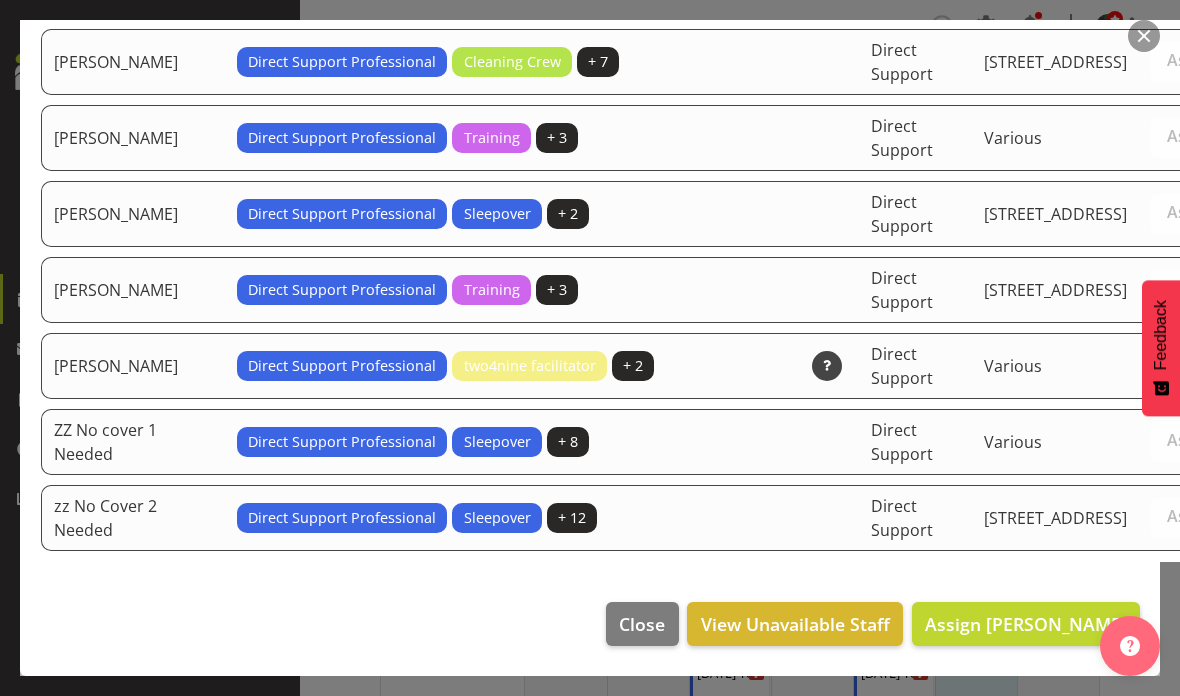 scroll, scrollTop: 6955, scrollLeft: 0, axis: vertical 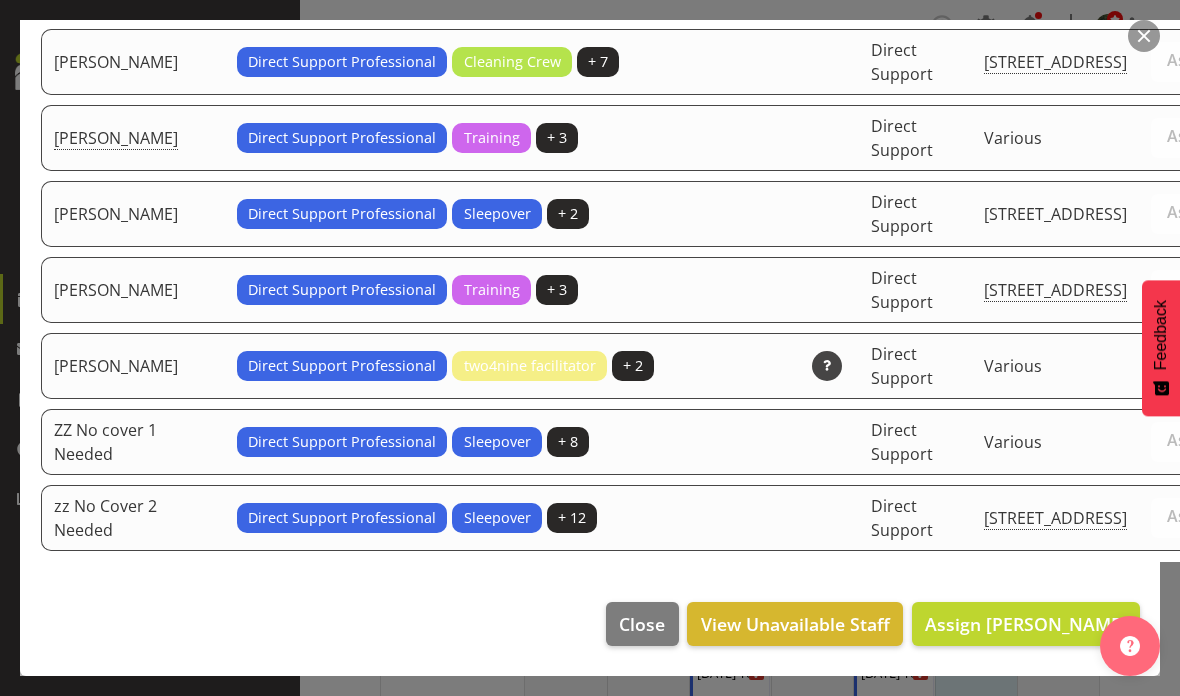 click on "Assign [PERSON_NAME]" at bounding box center [1026, 624] 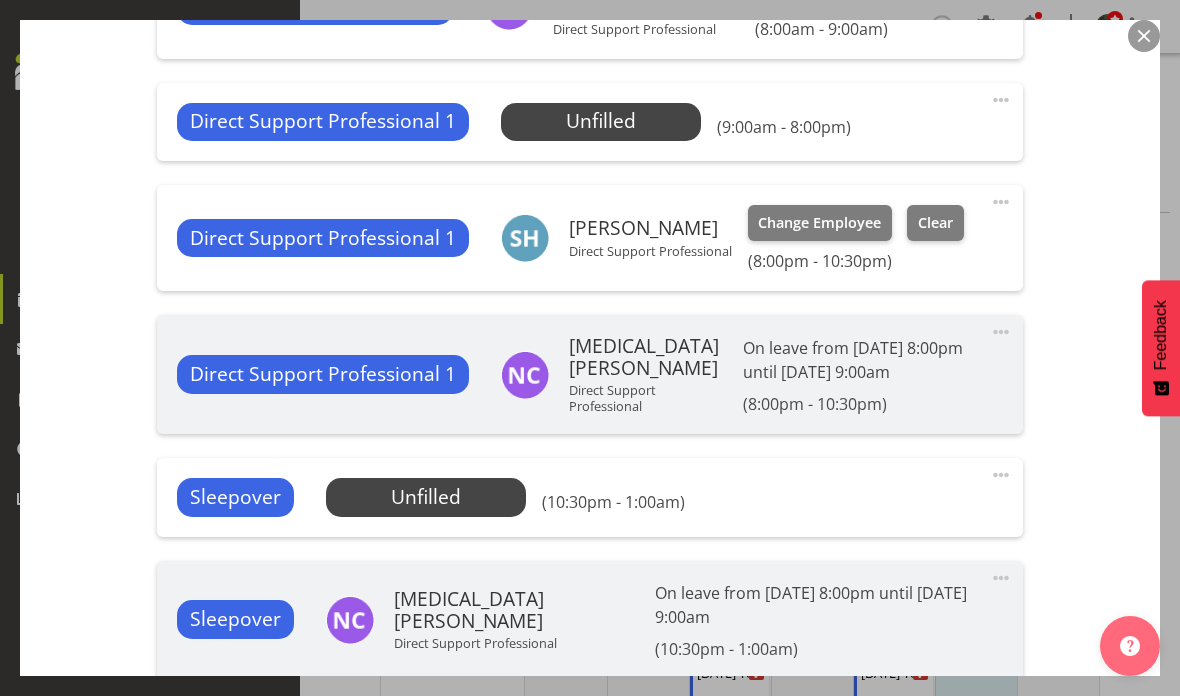 scroll, scrollTop: 832, scrollLeft: 0, axis: vertical 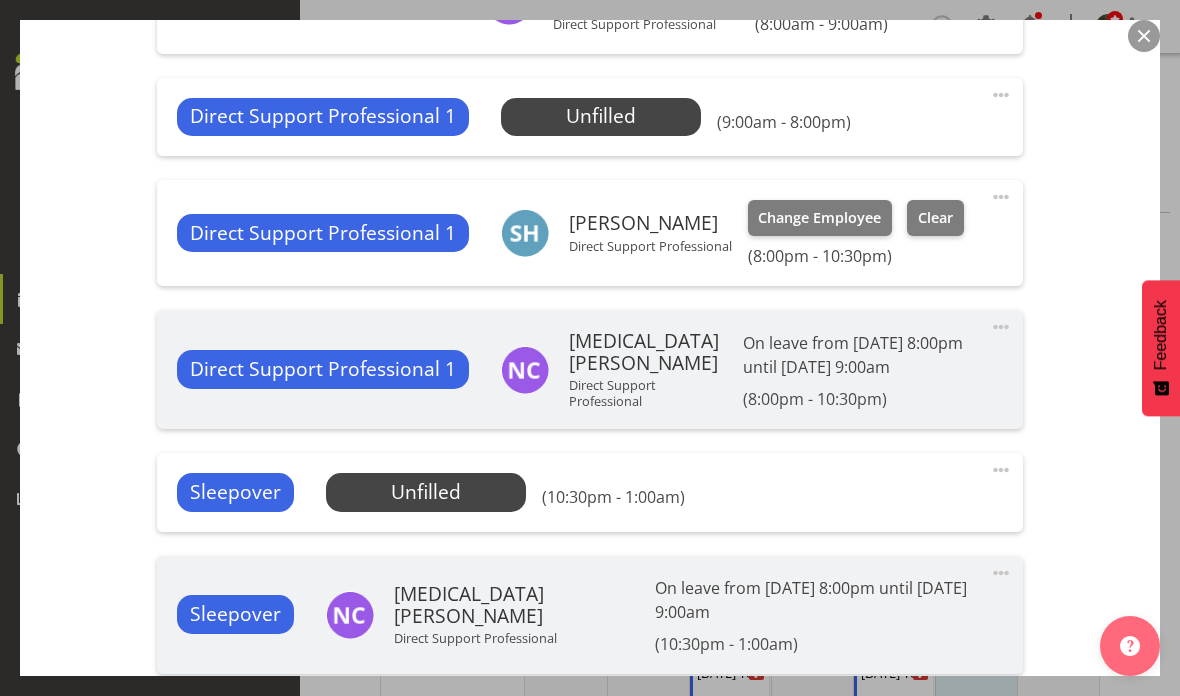 click on "Select Employee" at bounding box center (0, 0) 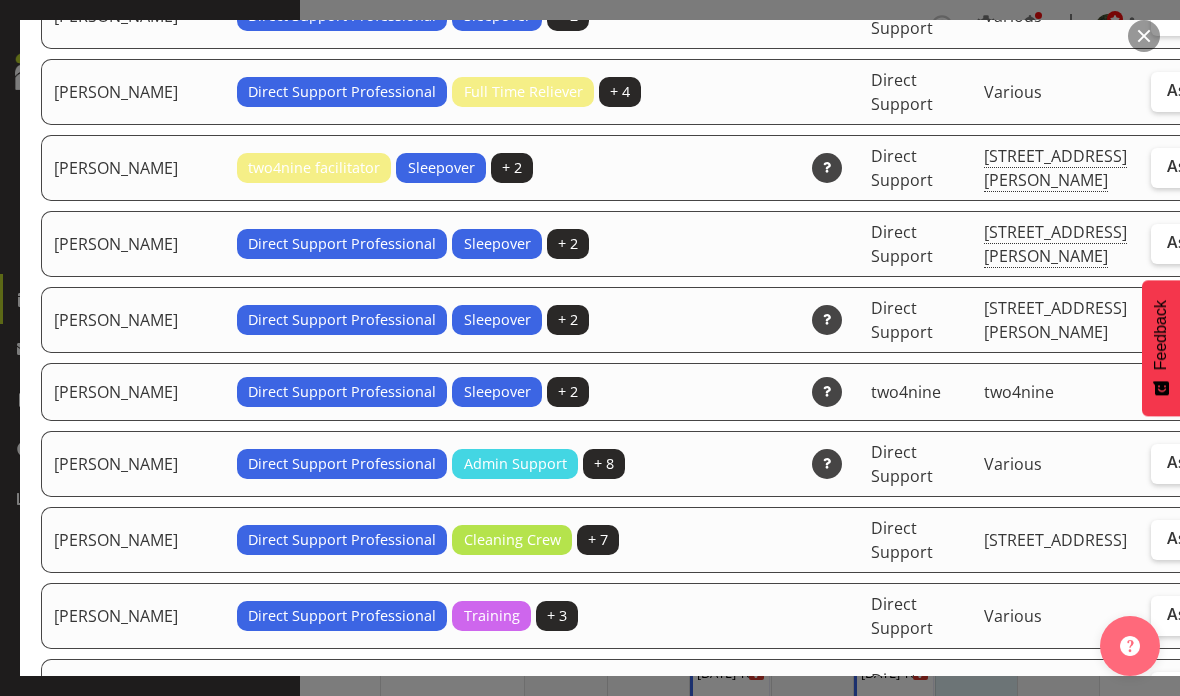 scroll, scrollTop: 5591, scrollLeft: 0, axis: vertical 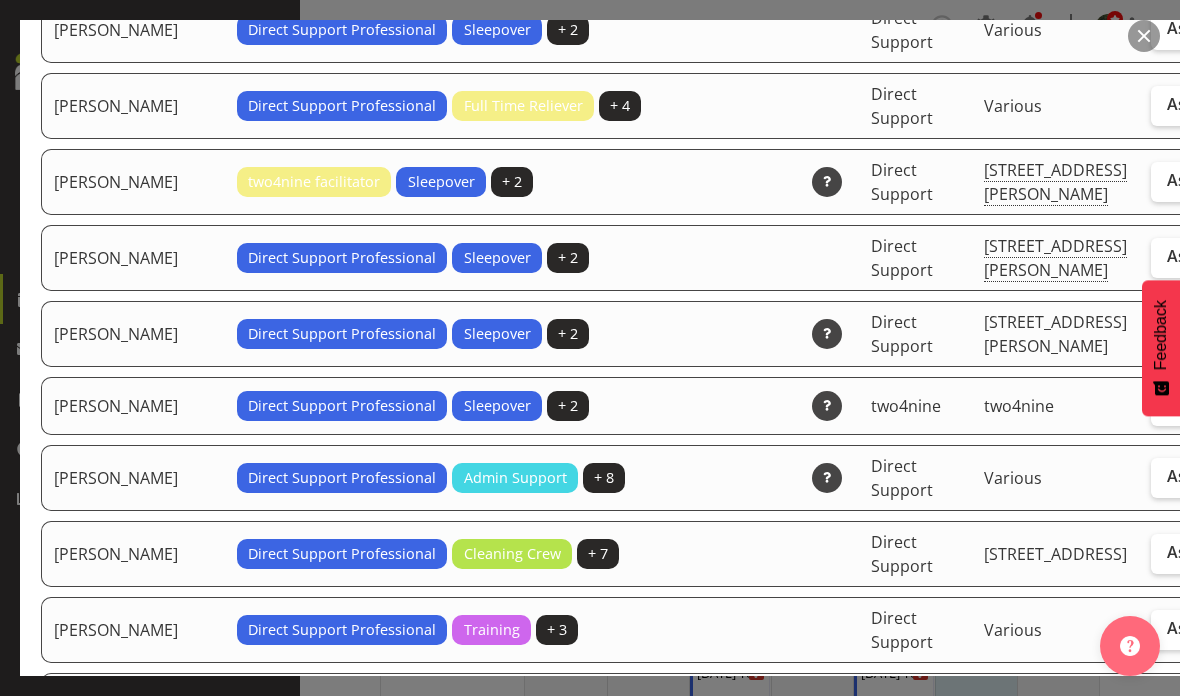 click on "Assign" at bounding box center [1192, -426] 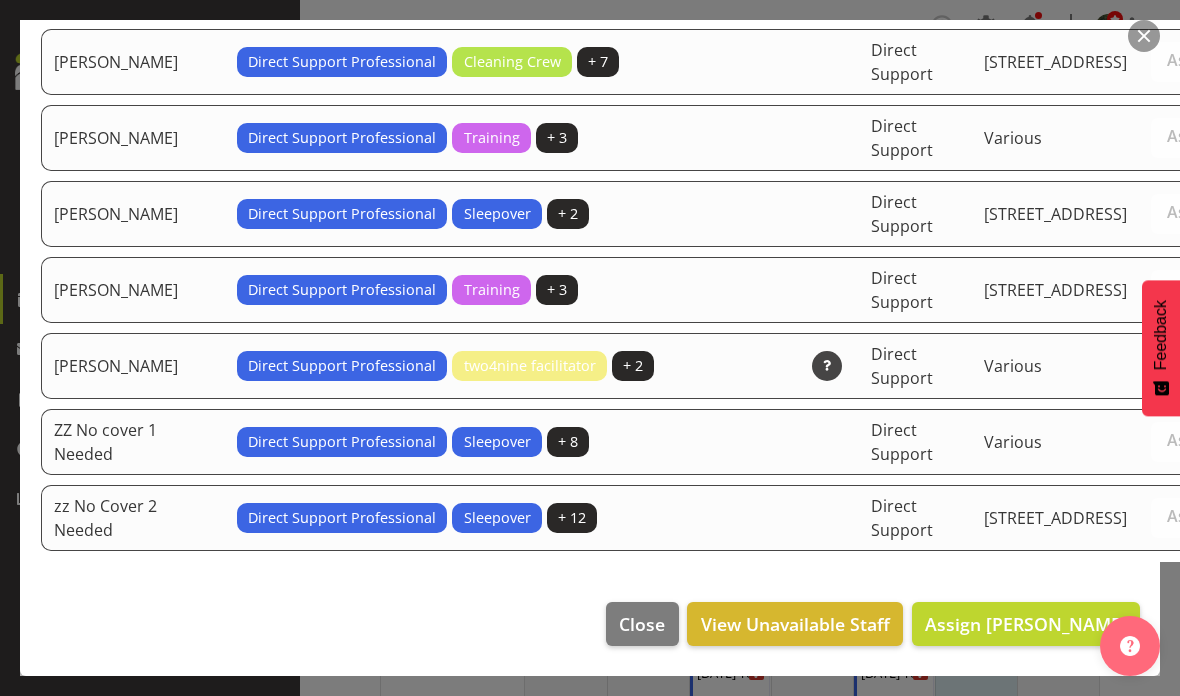 scroll, scrollTop: 6855, scrollLeft: 0, axis: vertical 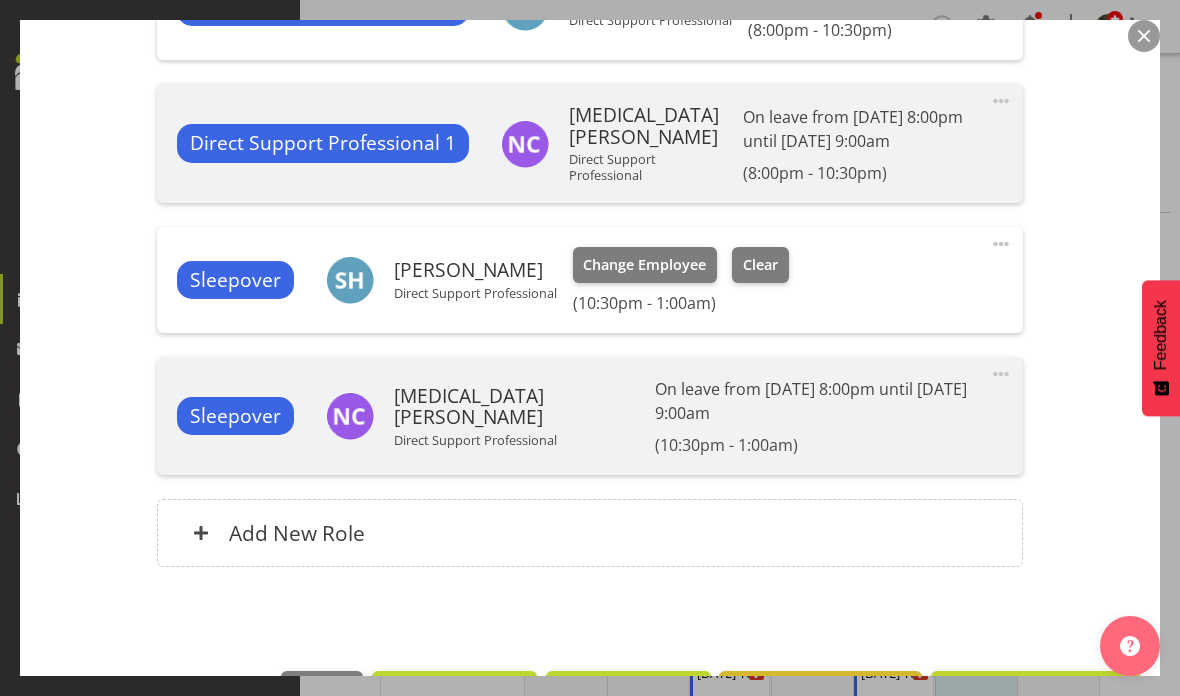 click on "Update Shift Instance" at bounding box center [1035, 693] 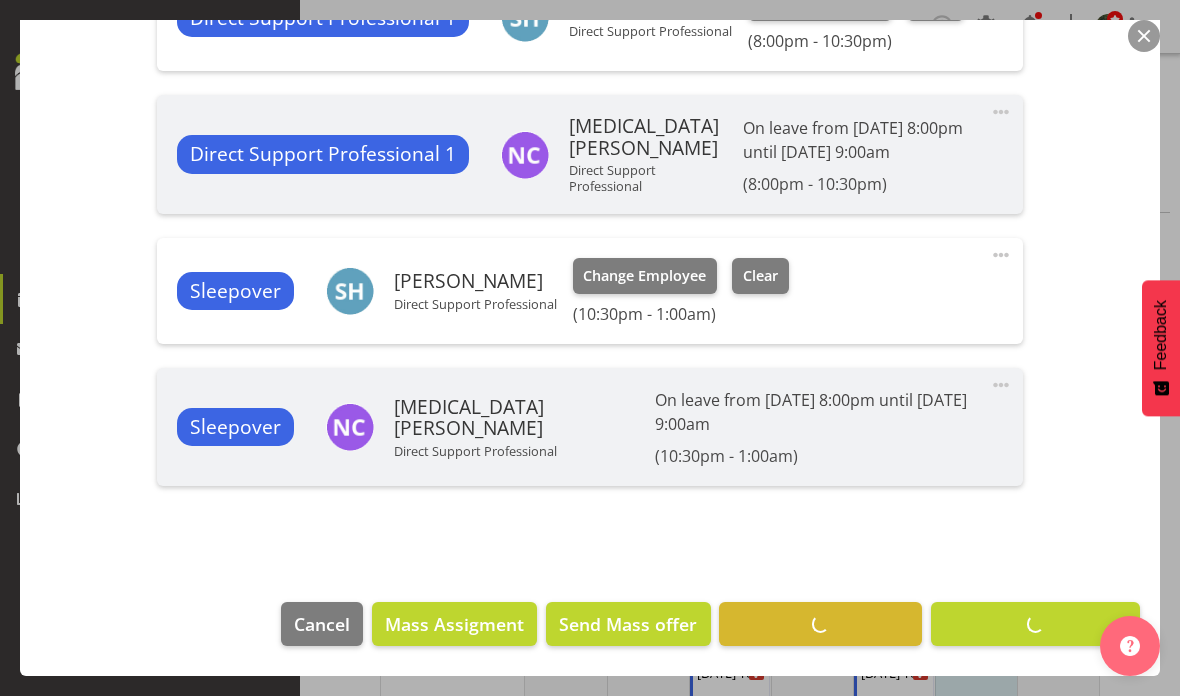scroll, scrollTop: 979, scrollLeft: 0, axis: vertical 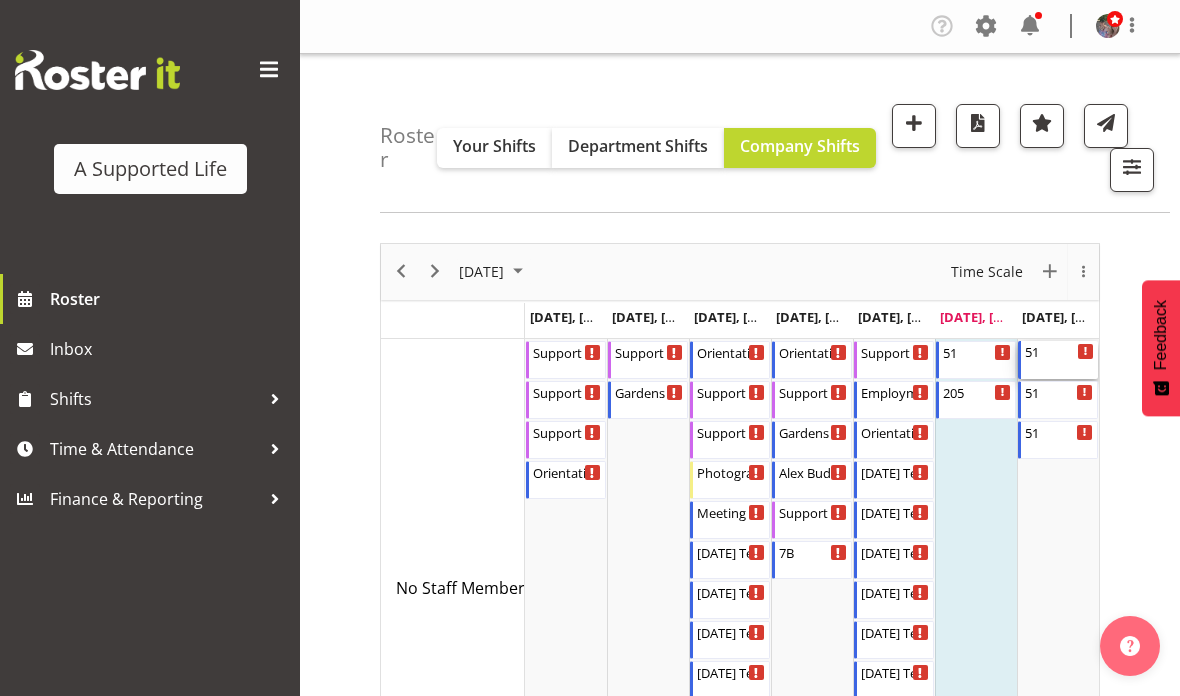 click on "51 1:00 AM - 8:00 AM" at bounding box center (1059, 360) 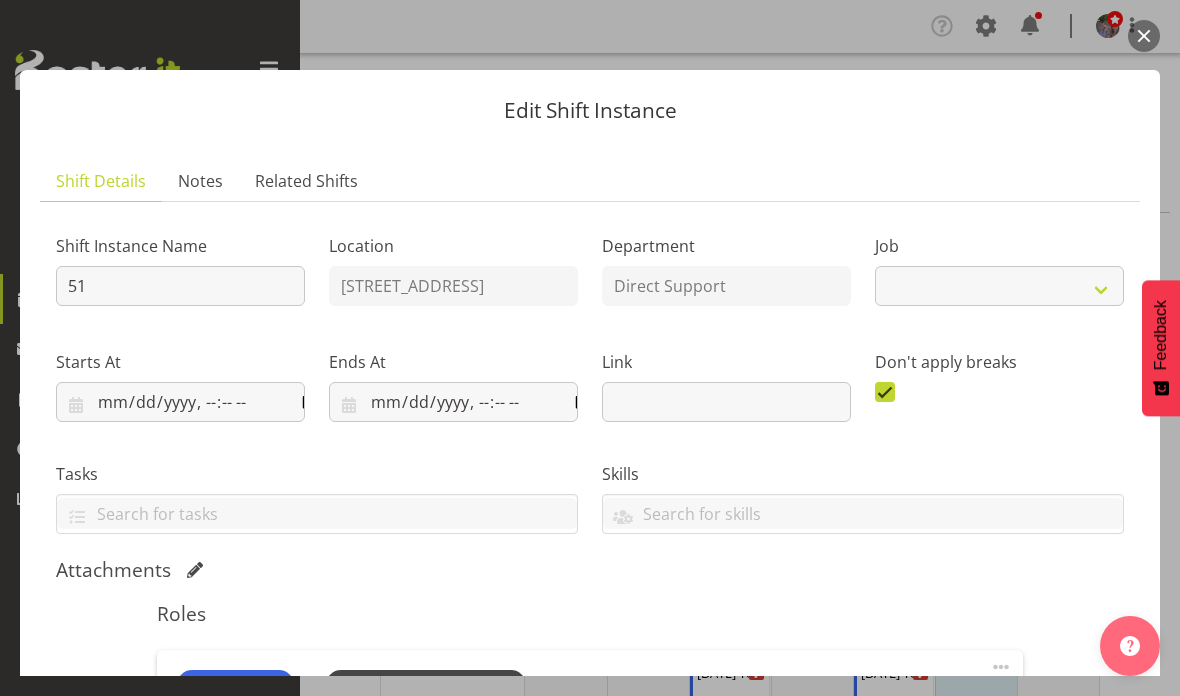 select on "4112" 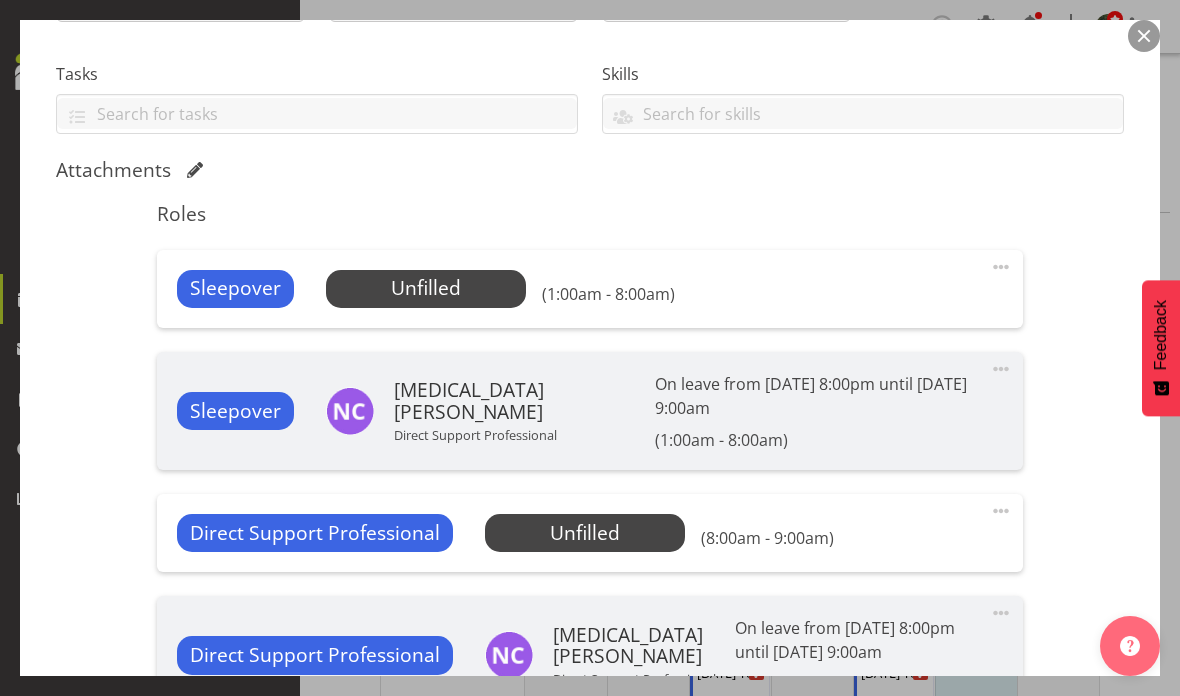 scroll, scrollTop: 404, scrollLeft: 0, axis: vertical 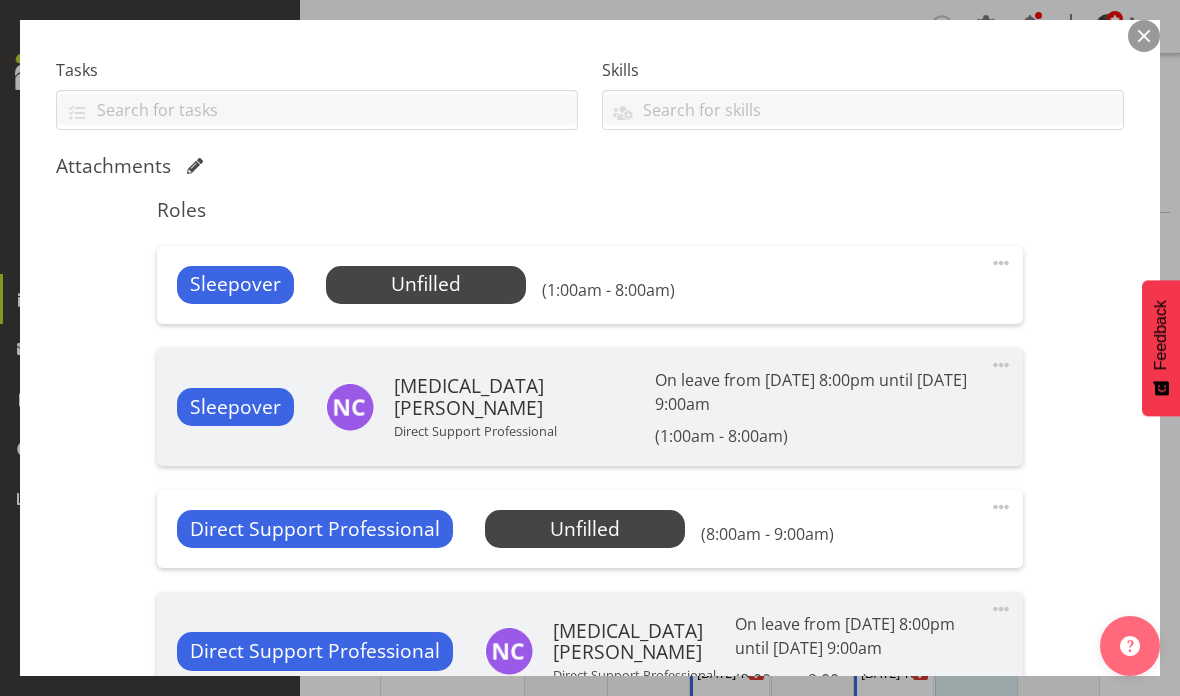 click on "Select Employee" at bounding box center (0, 0) 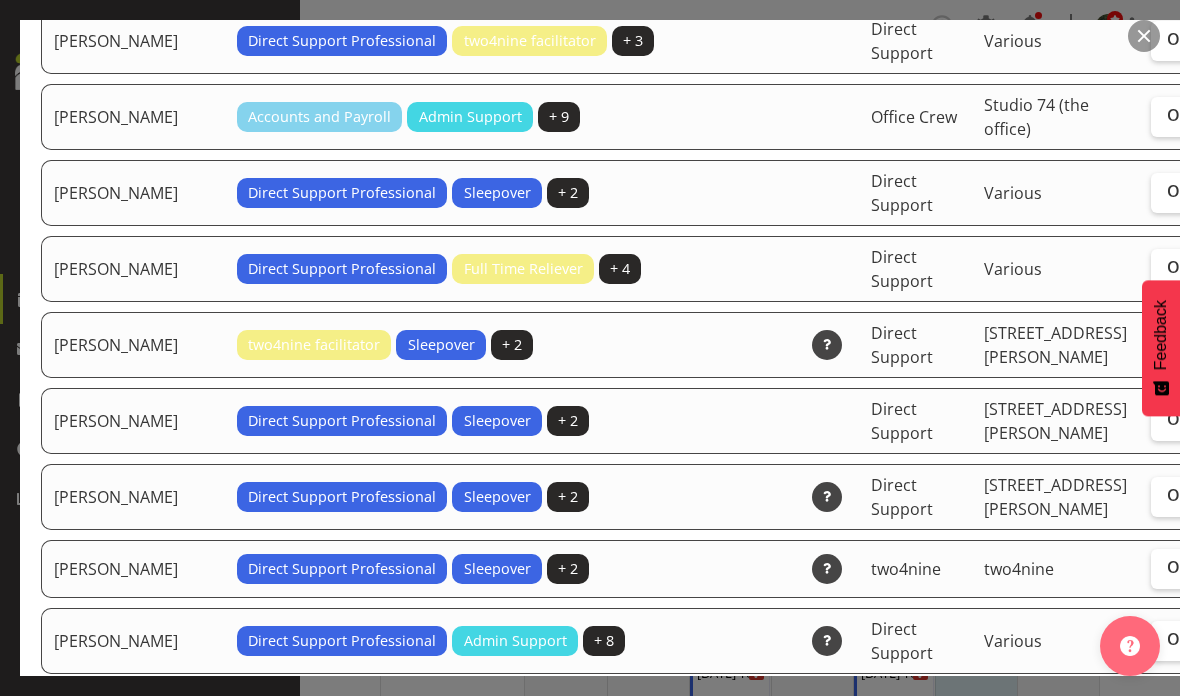 scroll, scrollTop: 5429, scrollLeft: 0, axis: vertical 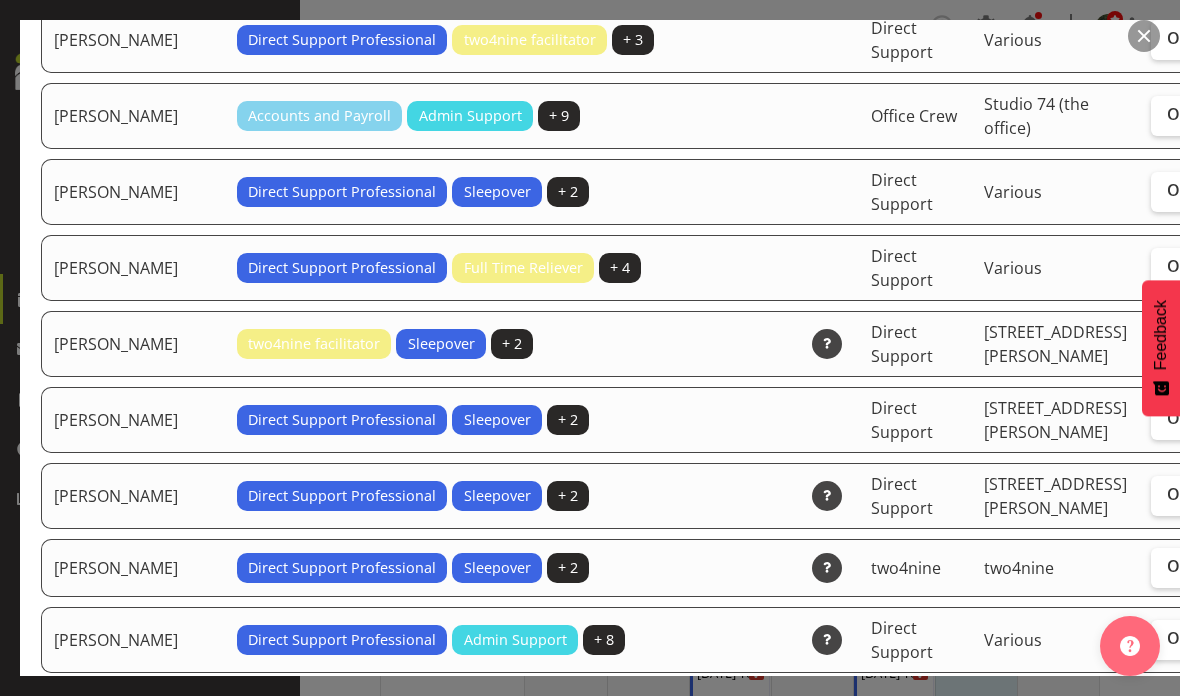 click on "Assign" at bounding box center [1229, -266] 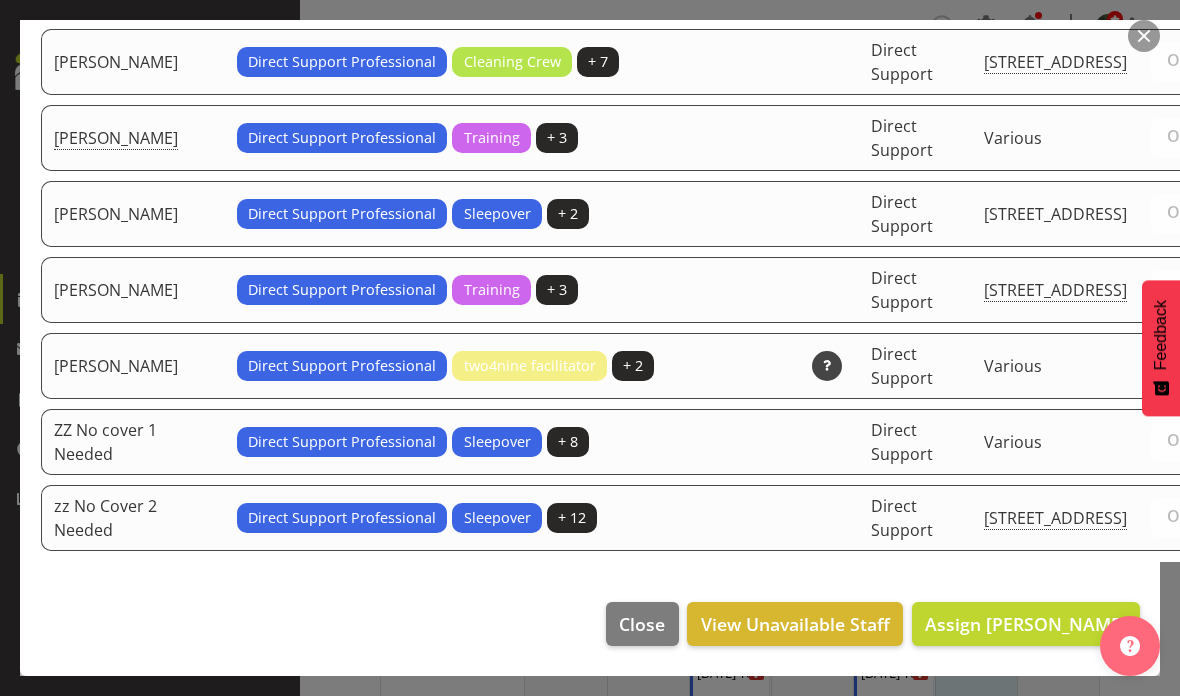 scroll, scrollTop: 6855, scrollLeft: 0, axis: vertical 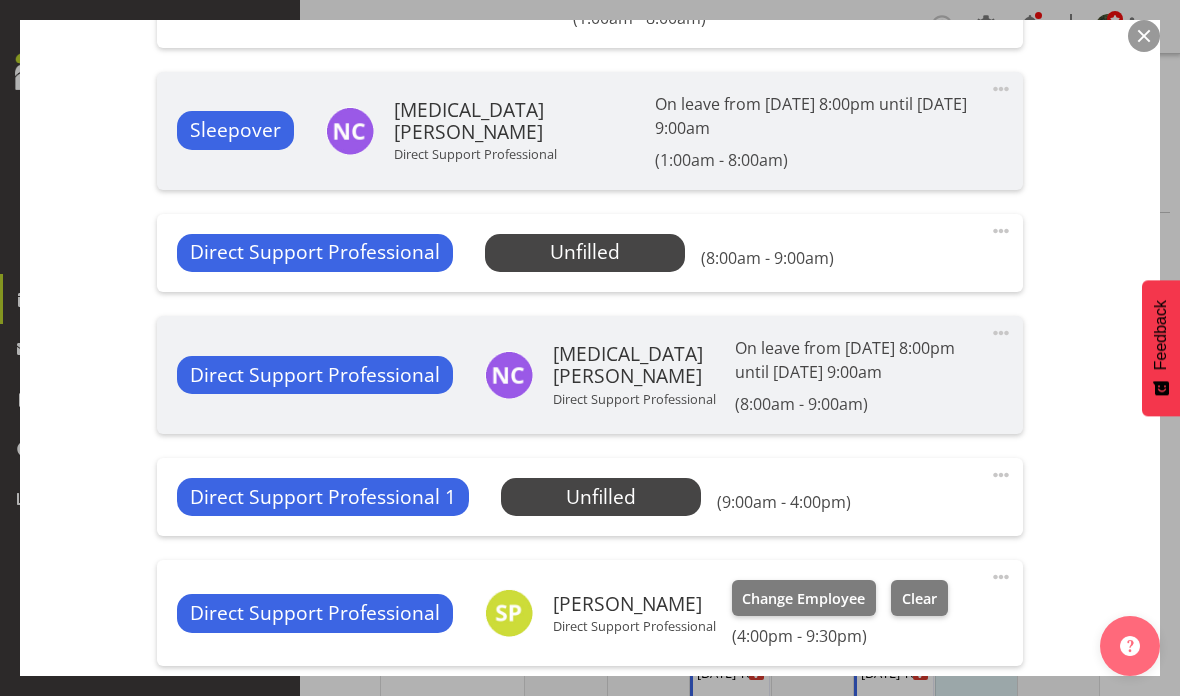 click on "Select Employee" at bounding box center [0, 0] 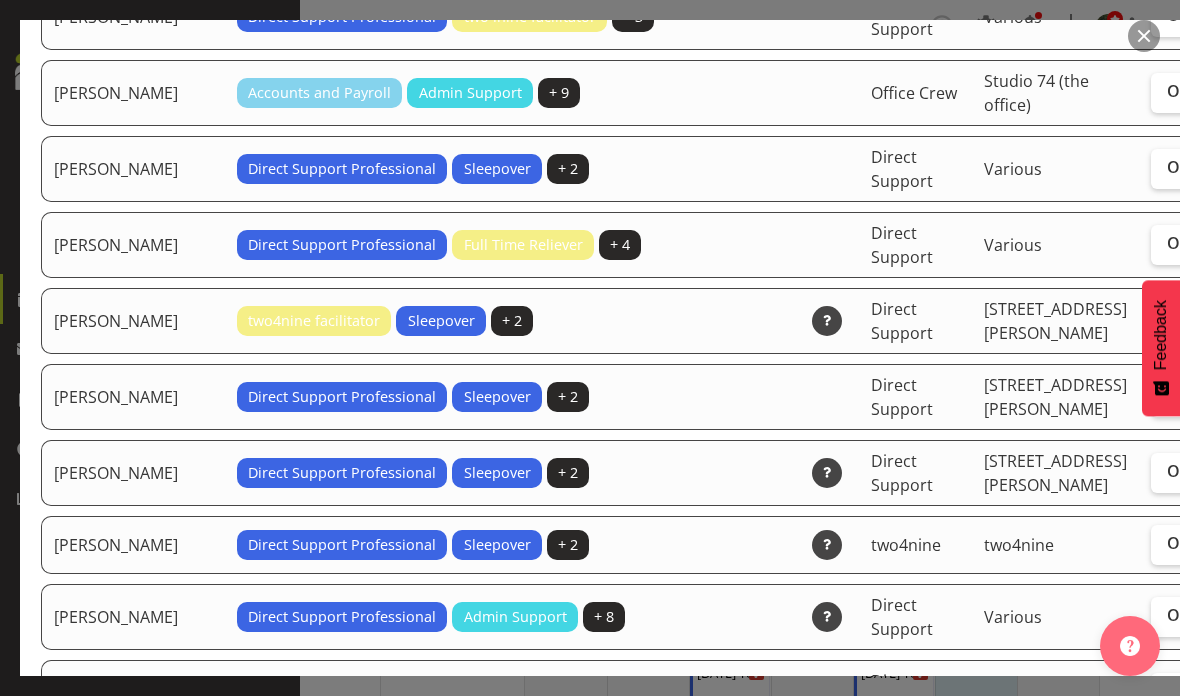 scroll, scrollTop: 5529, scrollLeft: 0, axis: vertical 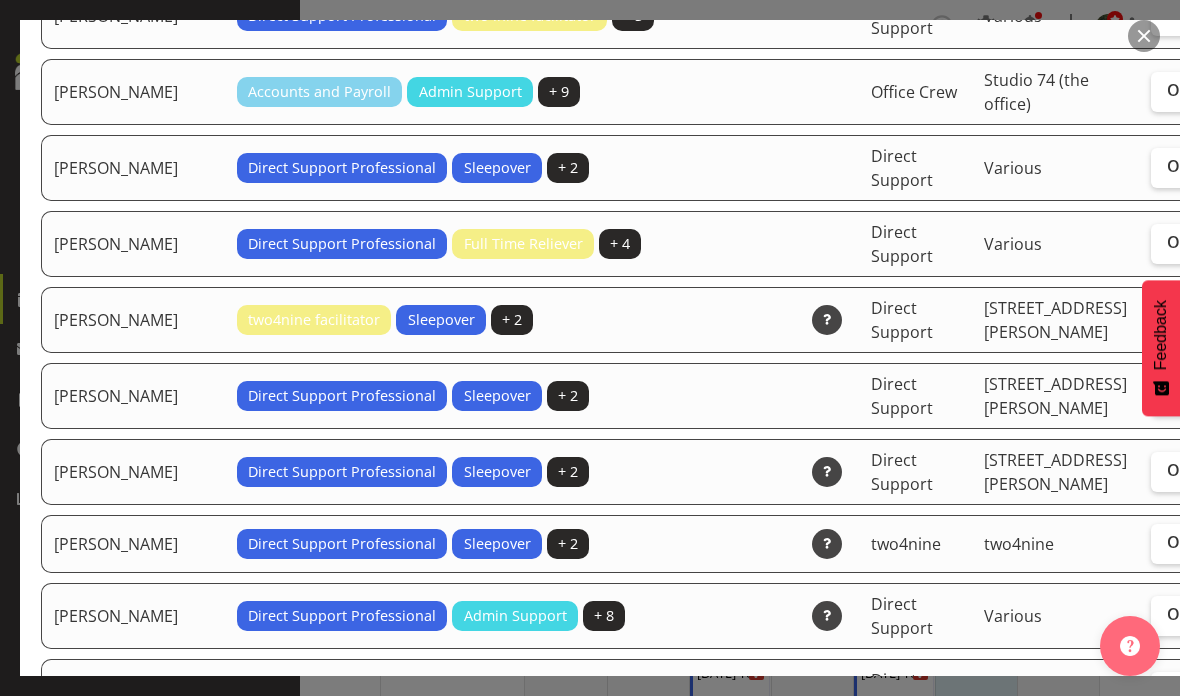 click on "Assign" at bounding box center [1229, -290] 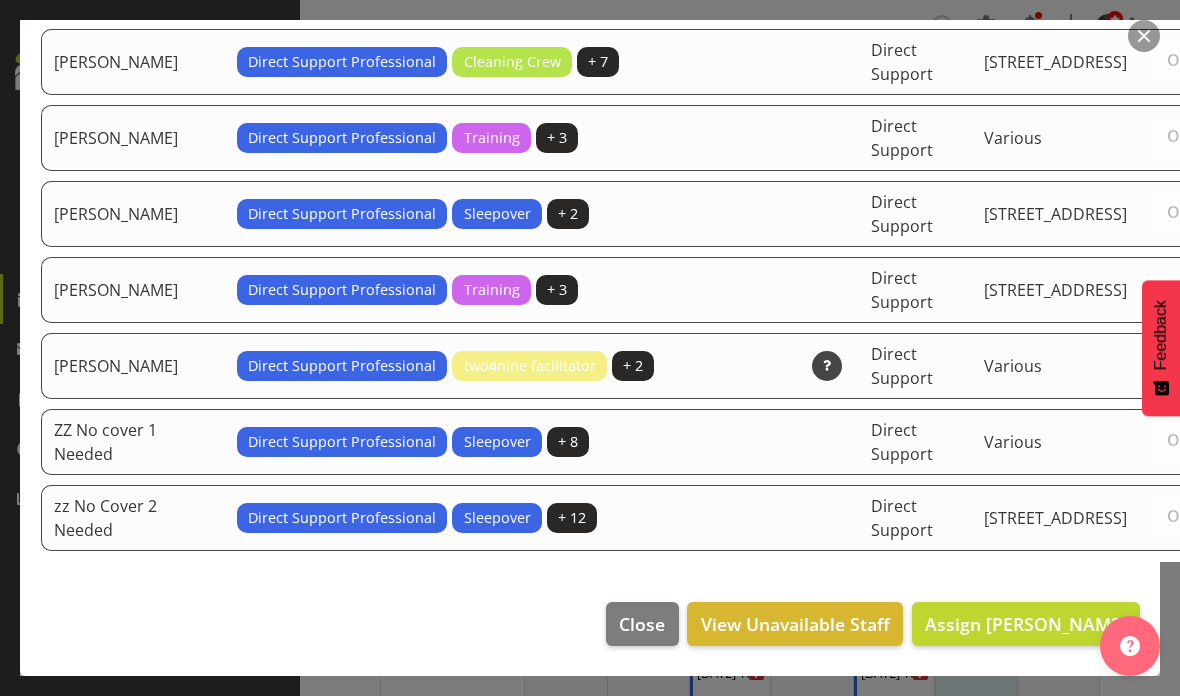 scroll, scrollTop: 6955, scrollLeft: 0, axis: vertical 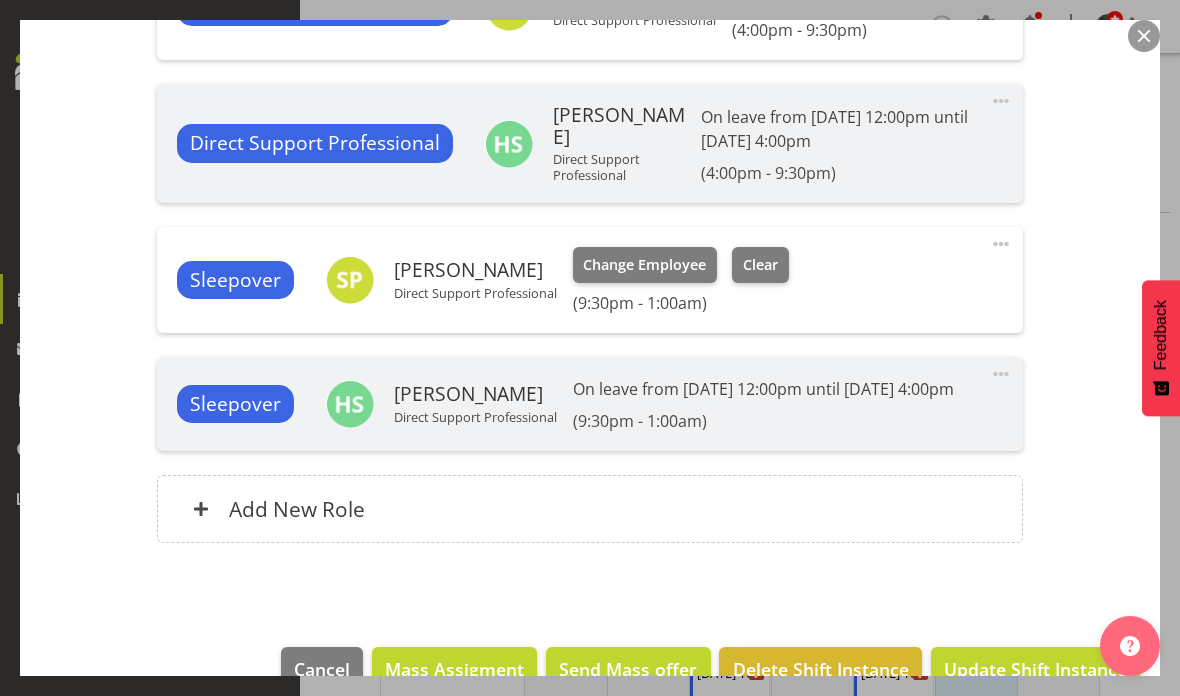 click on "Update Shift Instance" at bounding box center [1035, 669] 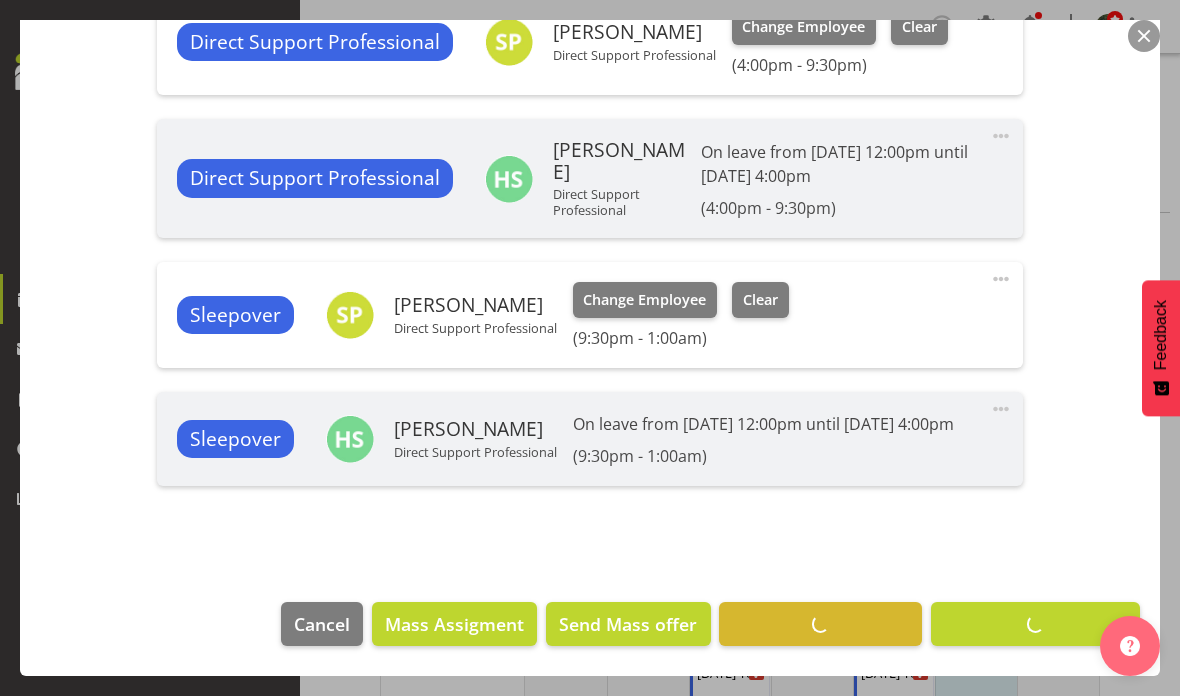 scroll, scrollTop: 1263, scrollLeft: 0, axis: vertical 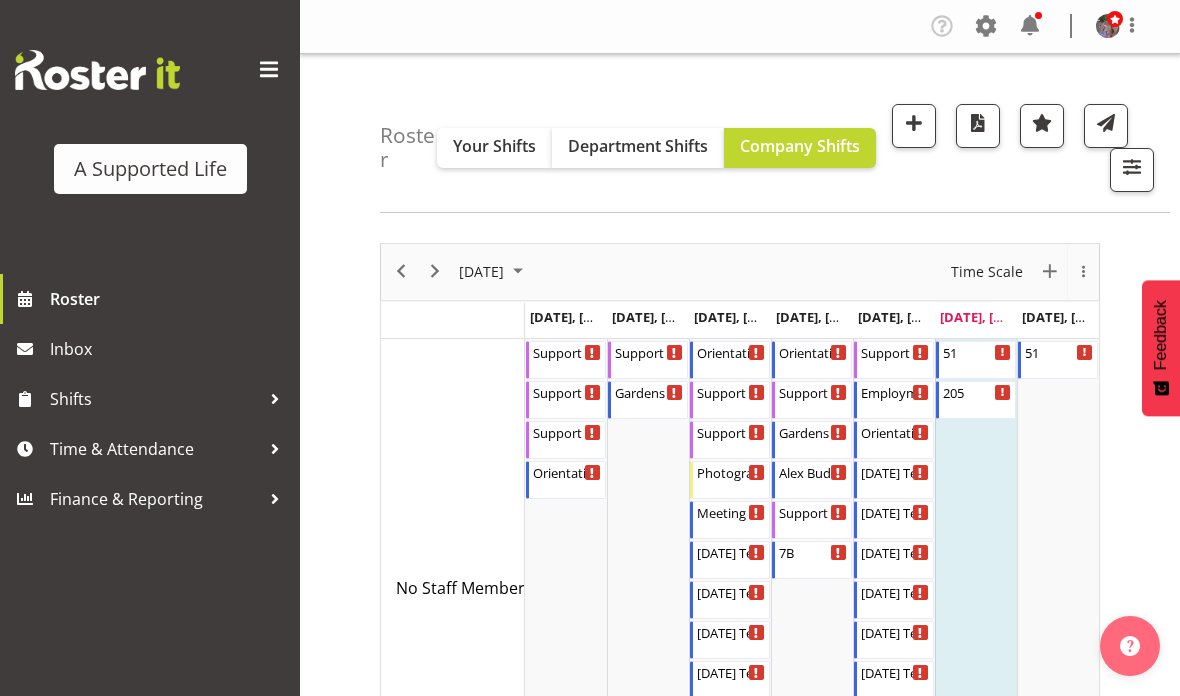 click at bounding box center [1132, 170] 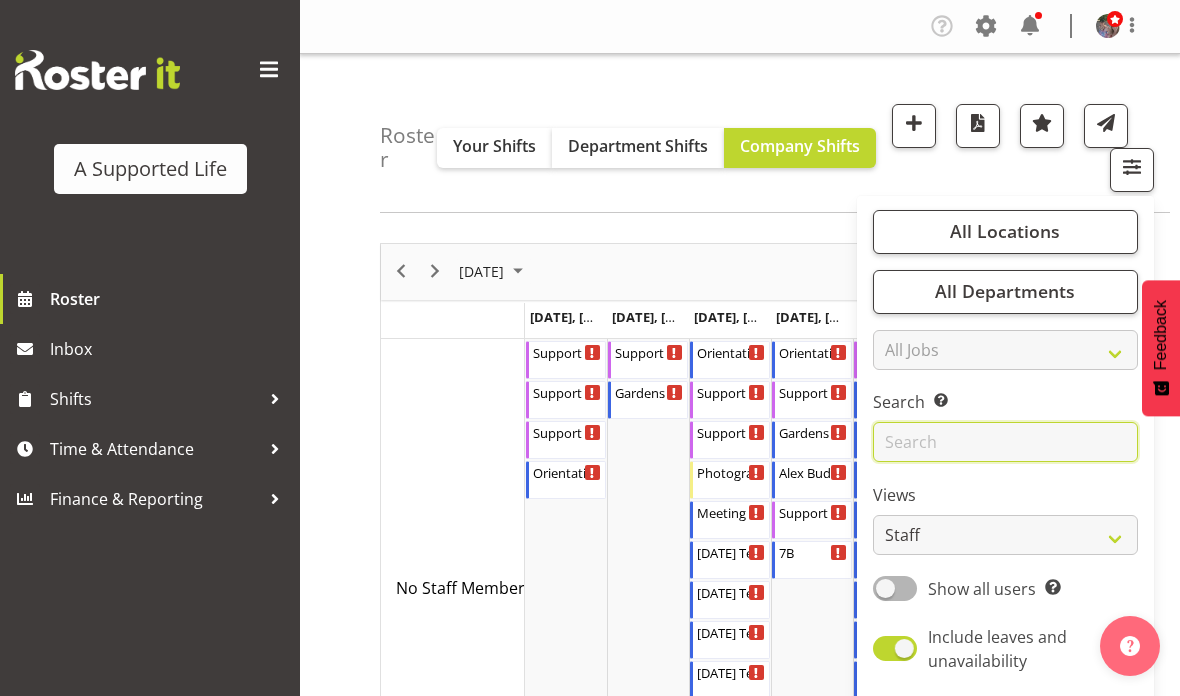 click at bounding box center (1005, 442) 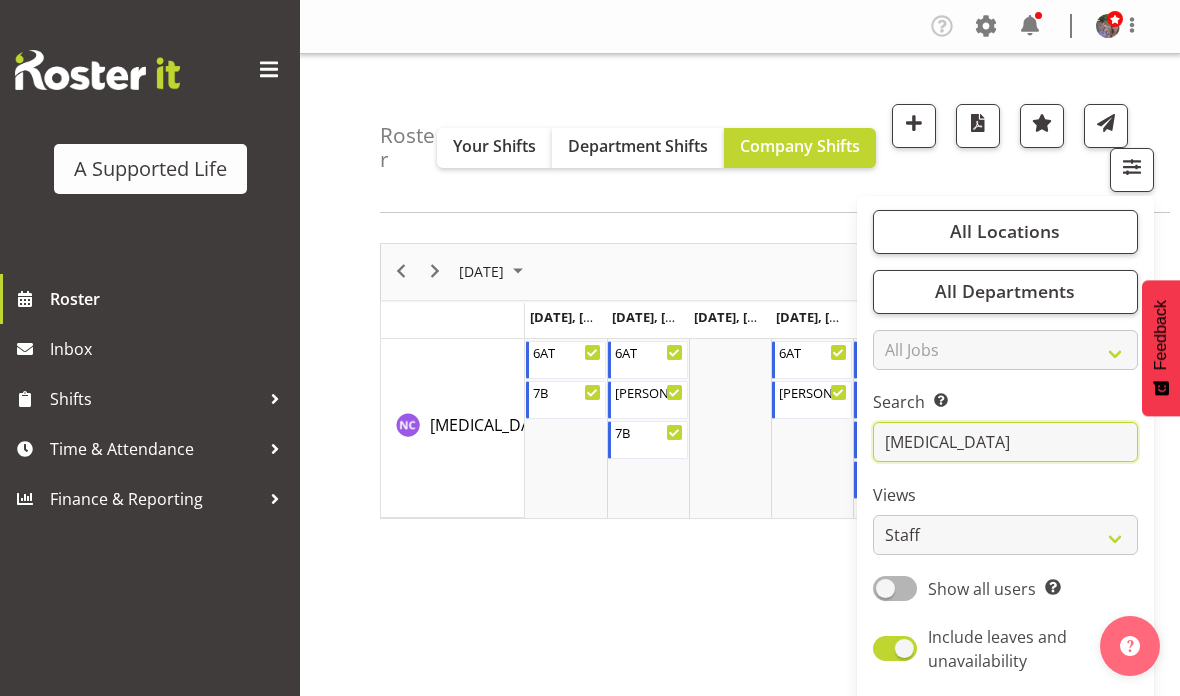 type on "[MEDICAL_DATA]" 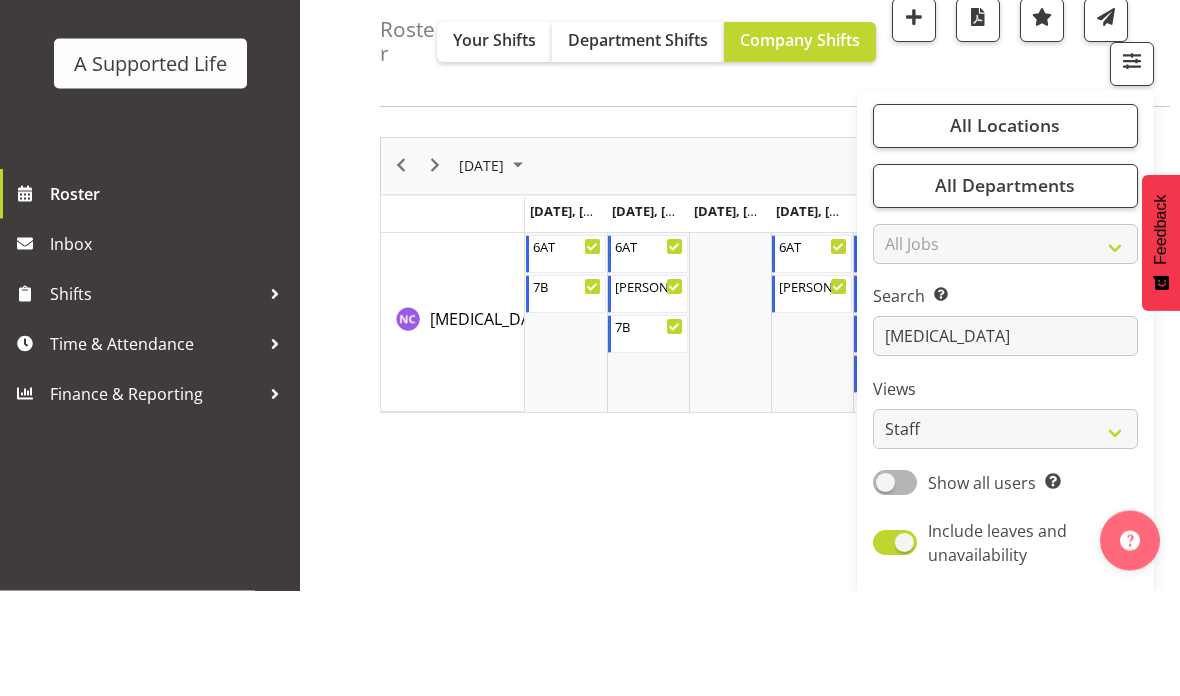 click on "[DATE] New Event [DATE] Time Scale Day Week Fortnight Month calendar Month Agenda [DATE], [DATE], [DATE], [DATE], [DATE], [DATE], [DATE], [DATE] [MEDICAL_DATA][PERSON_NAME] 6AT 9:00 AM - 4:00 PM 7B 4:00 PM - 8:00 PM 6AT 9:00 AM - 12:00 PM [PERSON_NAME] 1:1 Weekday Day 12:00 PM - 4:00 PM 7B 4:00 PM - 8:00 PM 6AT 9:00 AM - 12:00 PM [PERSON_NAME] 1:1 Weekday Day 12:00 PM - 4:00 PM [PERSON_NAME] 1:1 Weekday Day 12:00 PM - 3:00 PM [DATE] Team meeting 3:00 PM - 4:00 PM 51 8:00 PM - 10:30 PM 51 10:30 PM - 1:00 AM 51 1:00 AM - 8:00 AM 51 8:00 AM - 9:00 AM [STREET_ADDRESS][PERSON_NAME] 4:00 PM - 10:30 PM [STREET_ADDRESS][PERSON_NAME] 10:30 PM - 1:00 AM
This roster is not published yet, please come back later to view your shifts.
Generating Roster   Please wait while we generate the roster, this should take no more than 30
seconds." at bounding box center (780, 628) 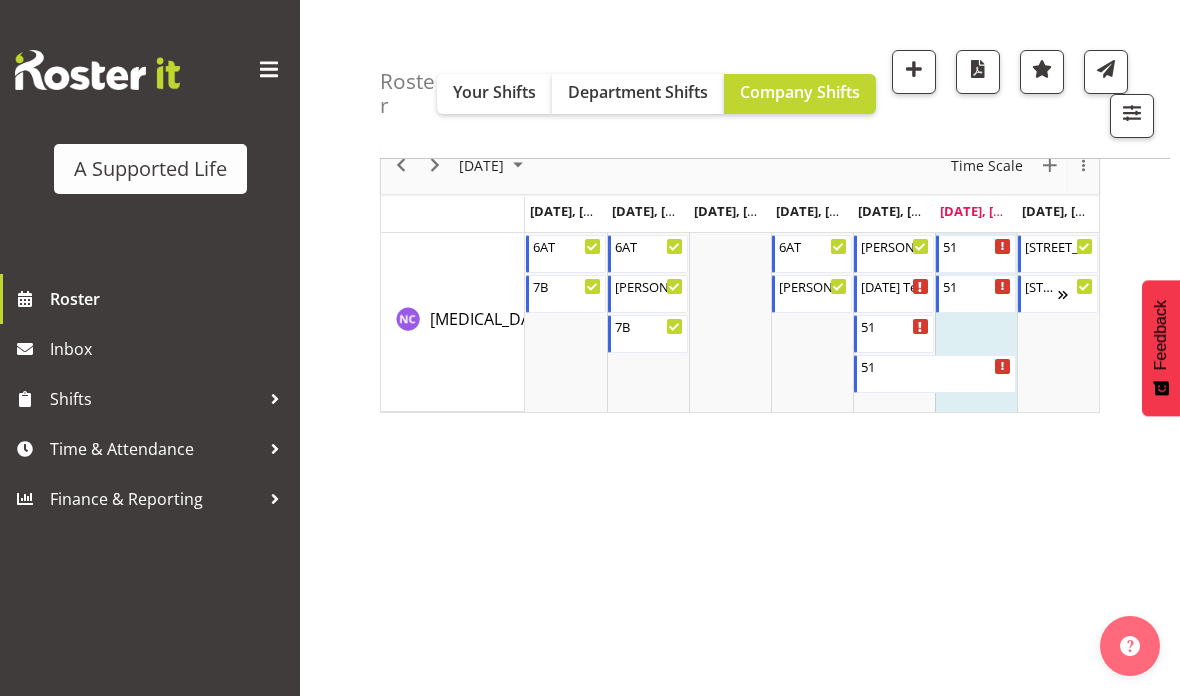 scroll, scrollTop: 138, scrollLeft: 0, axis: vertical 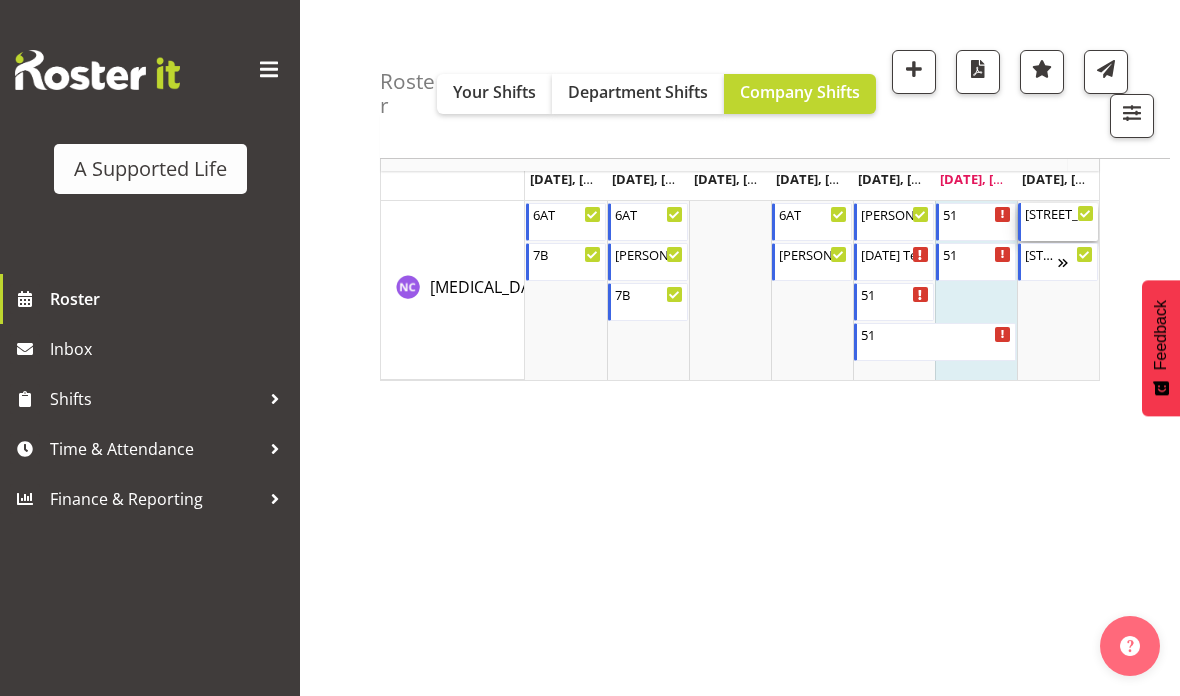 click on "[STREET_ADDRESS][PERSON_NAME]" at bounding box center [1059, 213] 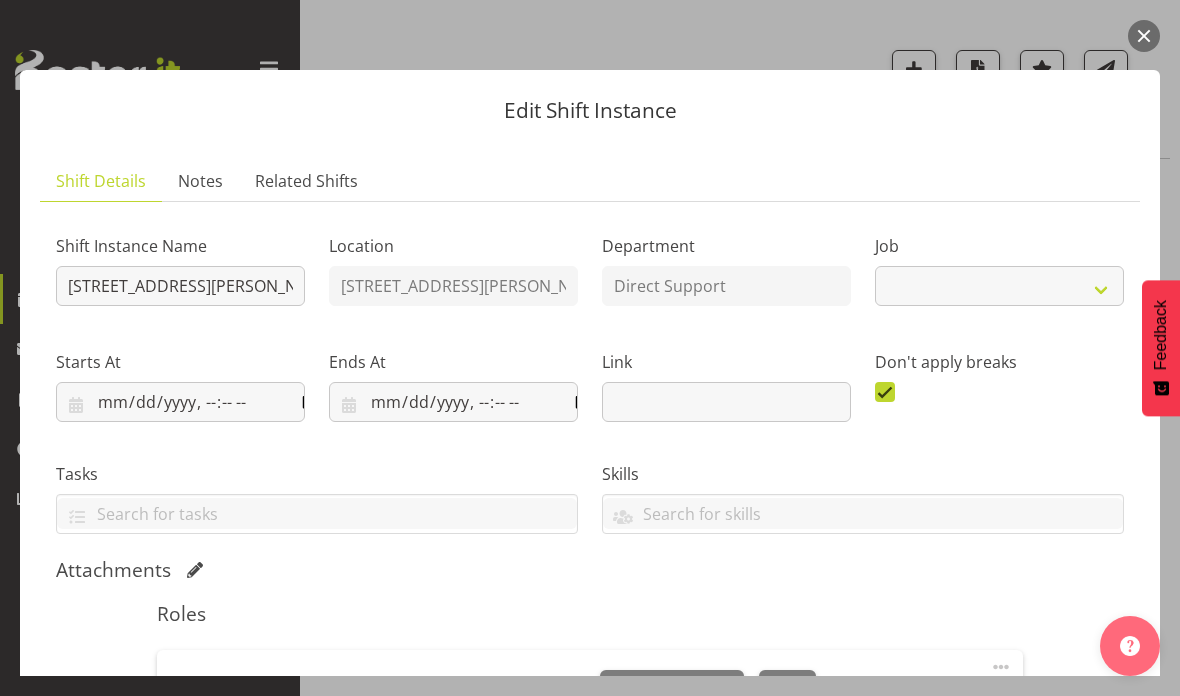 select on "4112" 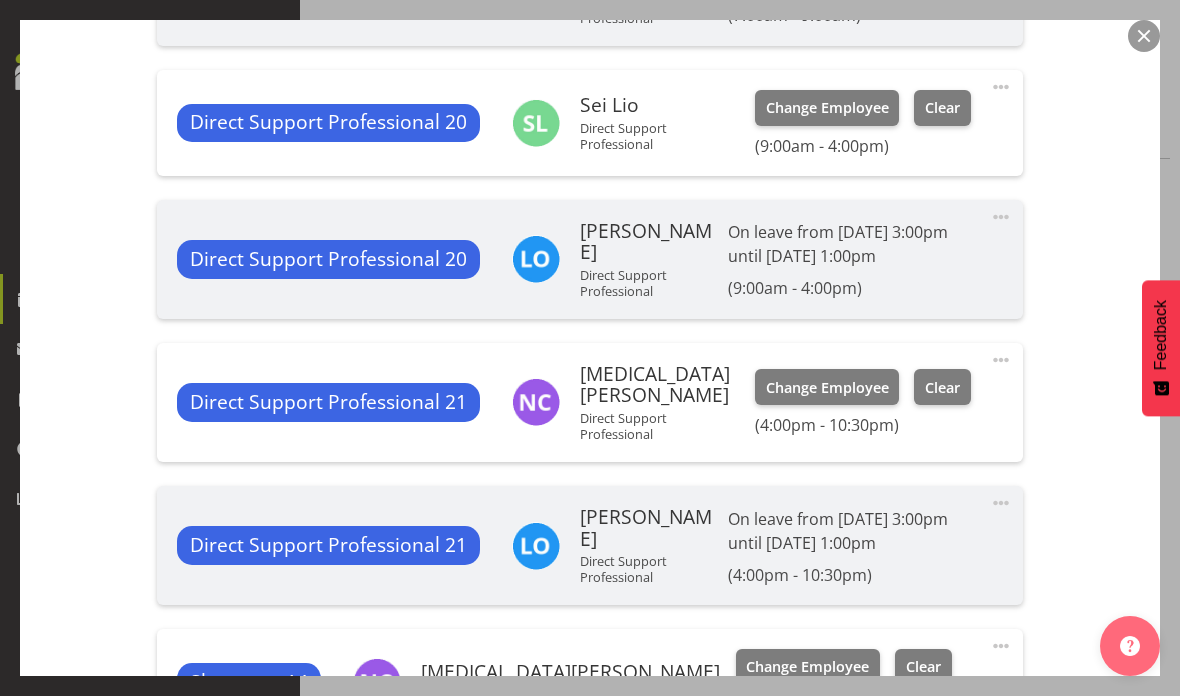 scroll, scrollTop: 1129, scrollLeft: 0, axis: vertical 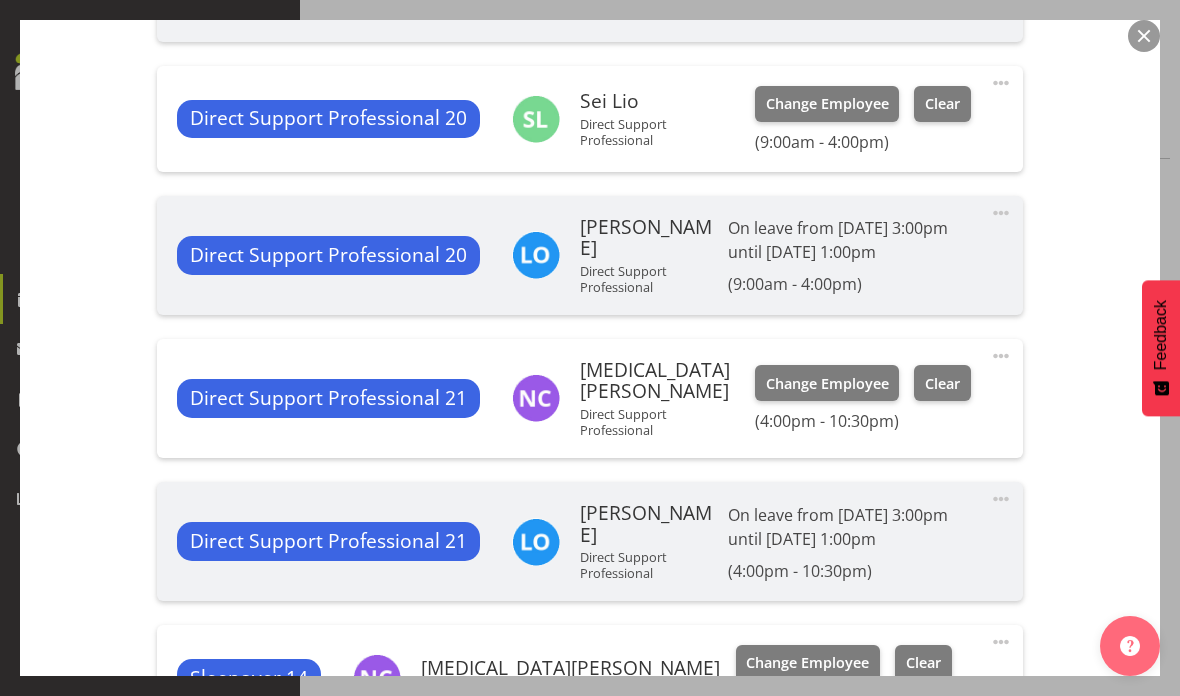 click at bounding box center (1144, 36) 